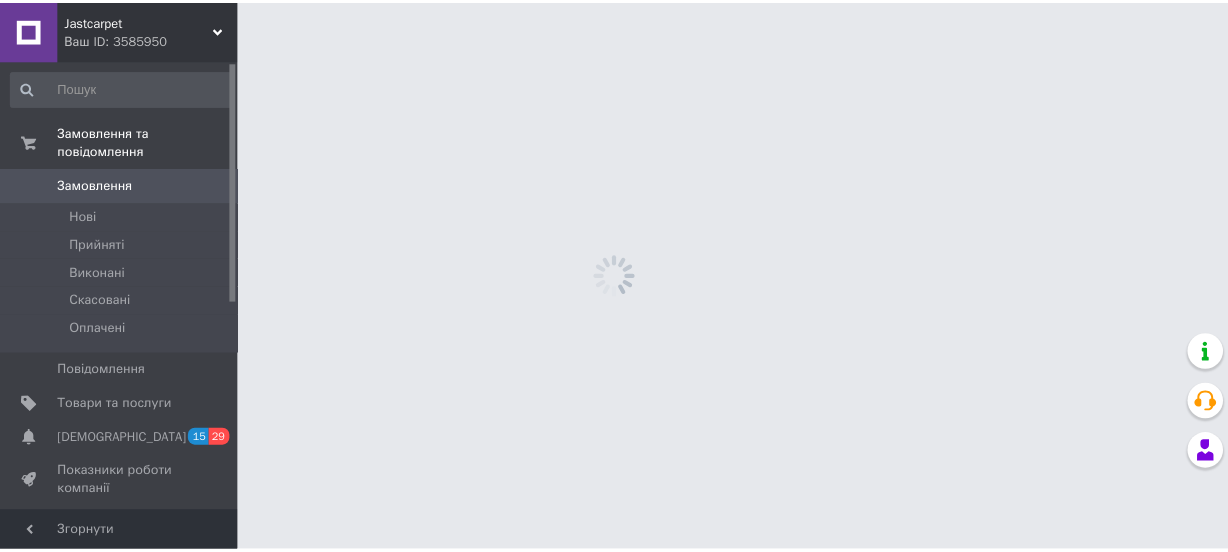 scroll, scrollTop: 0, scrollLeft: 0, axis: both 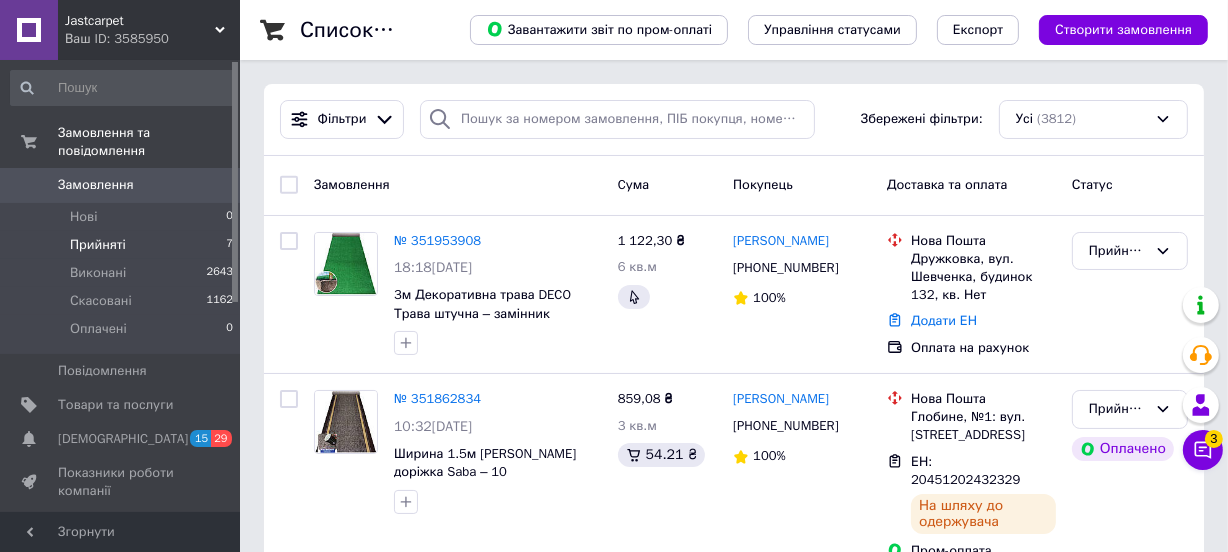 click on "Прийняті" at bounding box center (98, 245) 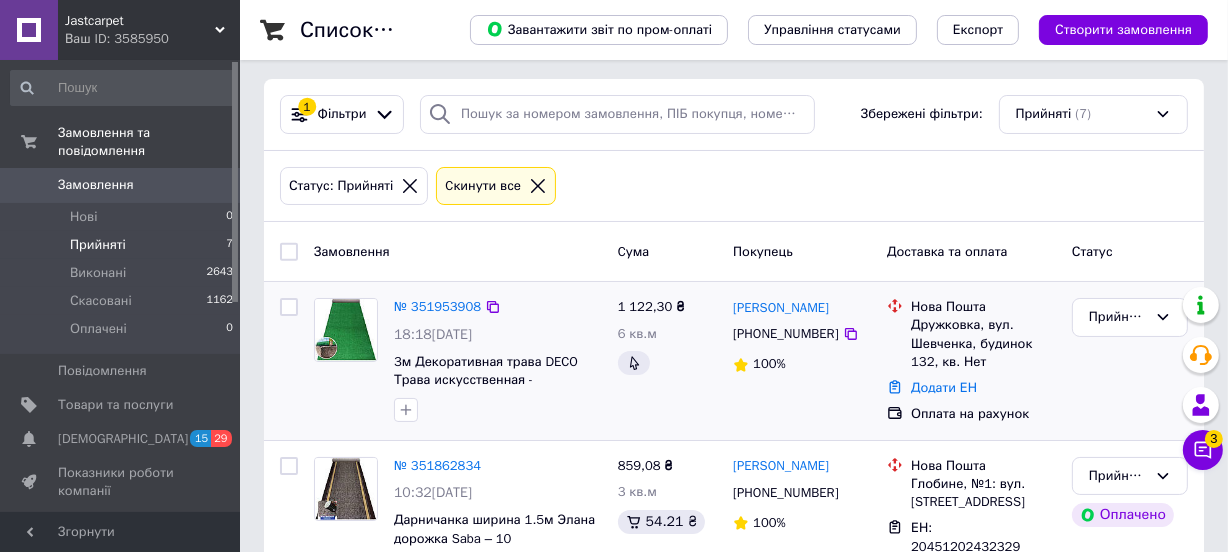 scroll, scrollTop: 0, scrollLeft: 0, axis: both 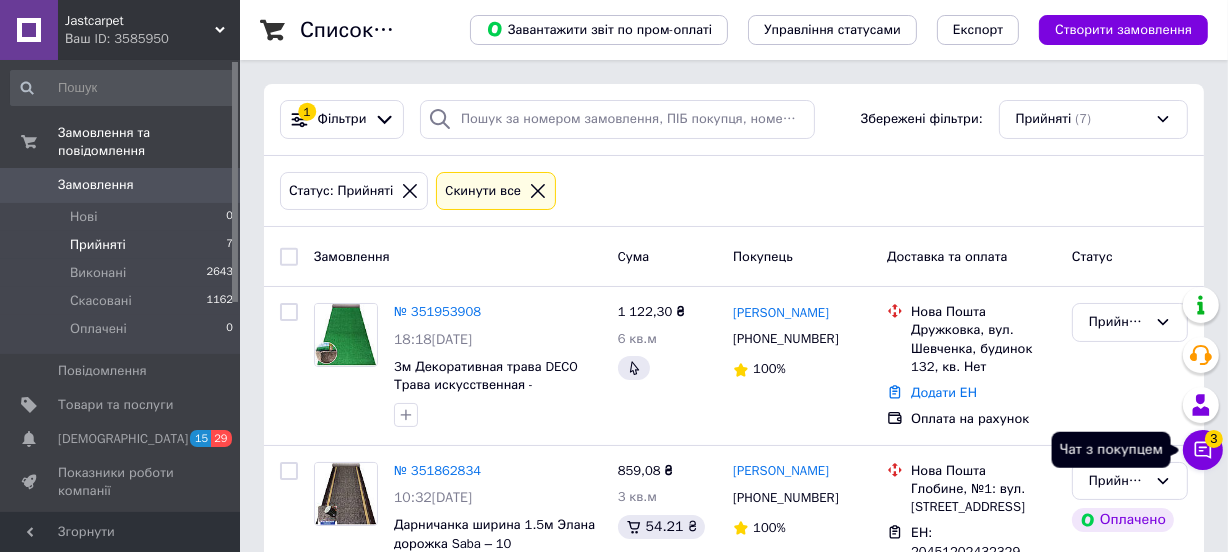 click 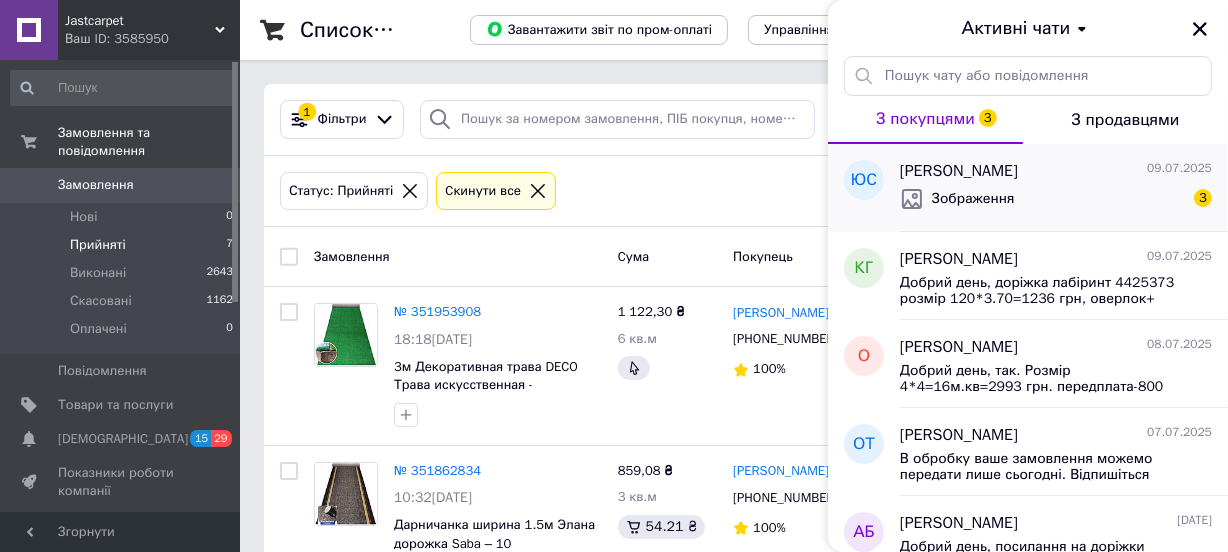 click on "Зображення 3" at bounding box center (1056, 199) 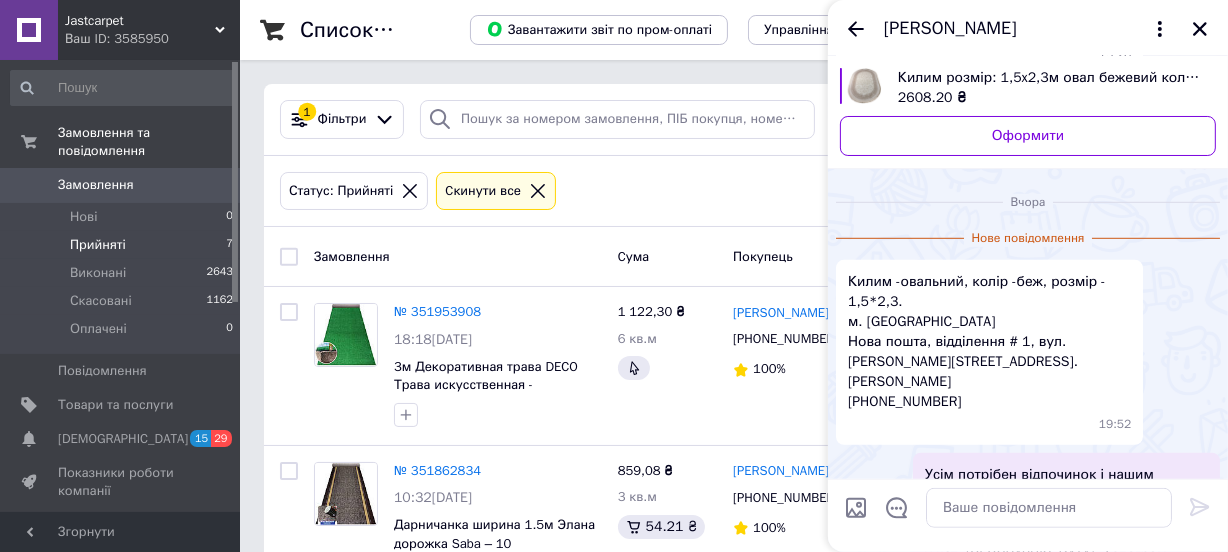 scroll, scrollTop: 1274, scrollLeft: 0, axis: vertical 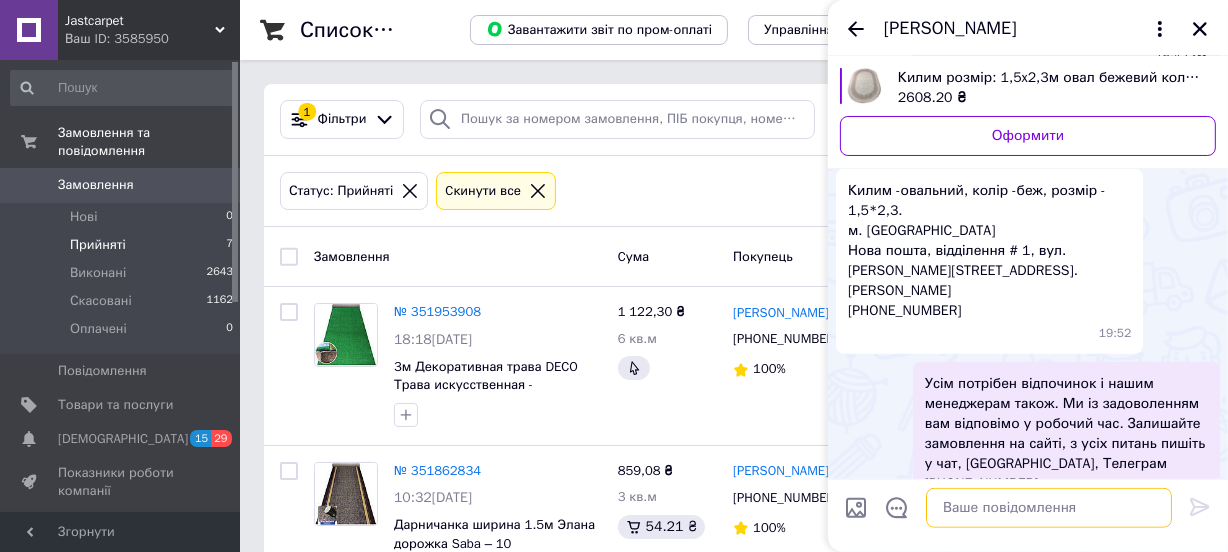 click at bounding box center [1049, 508] 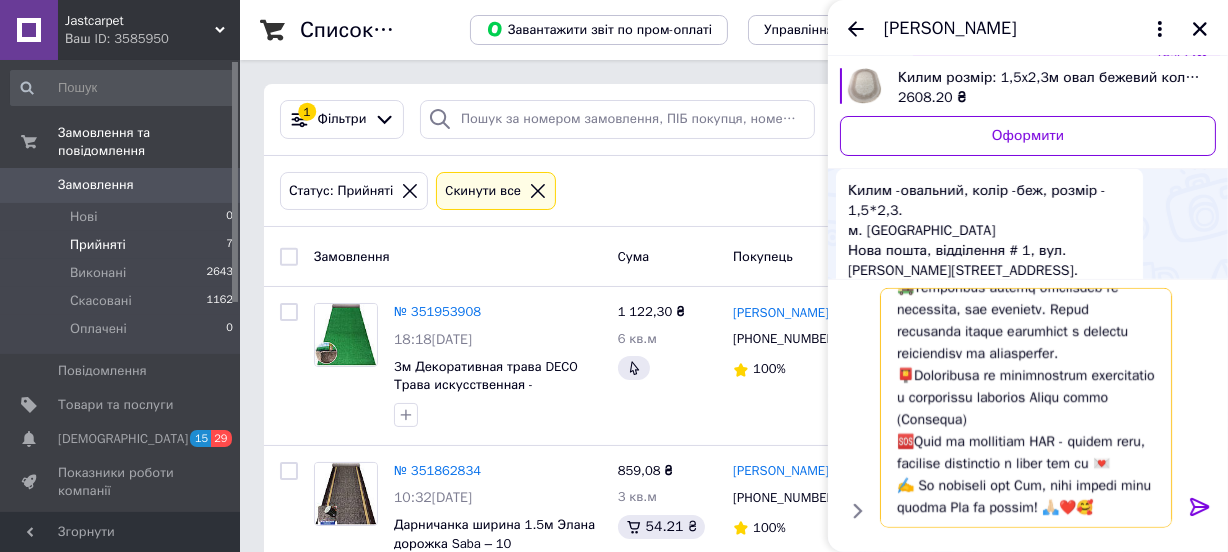 scroll, scrollTop: 548, scrollLeft: 0, axis: vertical 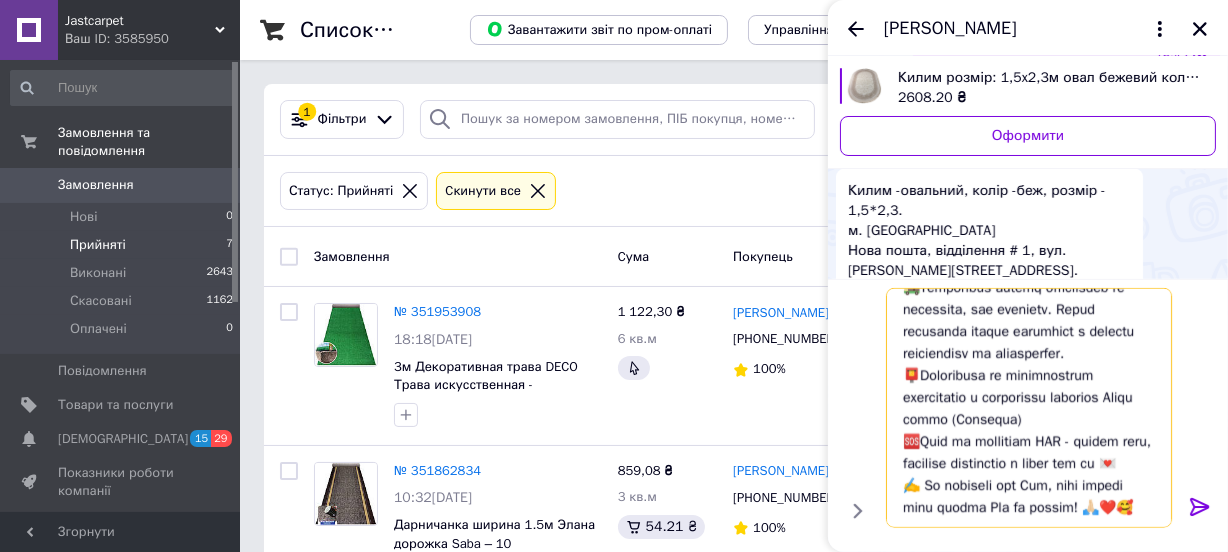 type on "Передаю замовлення в роботу. Відправка протягом 1-3 робочі дні (намагаємось якнайшвидше). Дякуємо за замовлення☺️🌷
⏰Графік роботи наших менеджерів: щоденно з 9:00 до 18:00
🛌 Субота-неділя вихідні.
👩‍💻З будь яких питань пишіть у Вайбер, в робочі часи з вами зв’яжуться .
❗️Після передачі замовлення в роботу будь які зміни в ньому неможливі.
🚀Діє автоматичне повернення відправлень на 7 день зберігання❗️
✂️ Відрізний товар (доріжки, ковролін, килими з розкроєм) поверненню та обміну не підлягає.
🎨Памʼятайте, що монітор може невірно передавати відтінок кольору, тому претензії з цього приводу не приймаються.
🚚Цілісності товару перевіряйте на відділені, при отримані. Після отримання товару претензії з приводу пошкодження не приймаються.
📮Інформацію по відправленню перевіряйте в особистому кабінеті Нової пошти (Укрпошти)
🆘Якщо не отримаєте ТТН - пишіть сюди, оператор перевірить і вишле вам її 💌
✍️ Ми працюємо для Вас, тому будемо дуже вдячні Вам за відгук! 🙏🏻❤️🥰..." 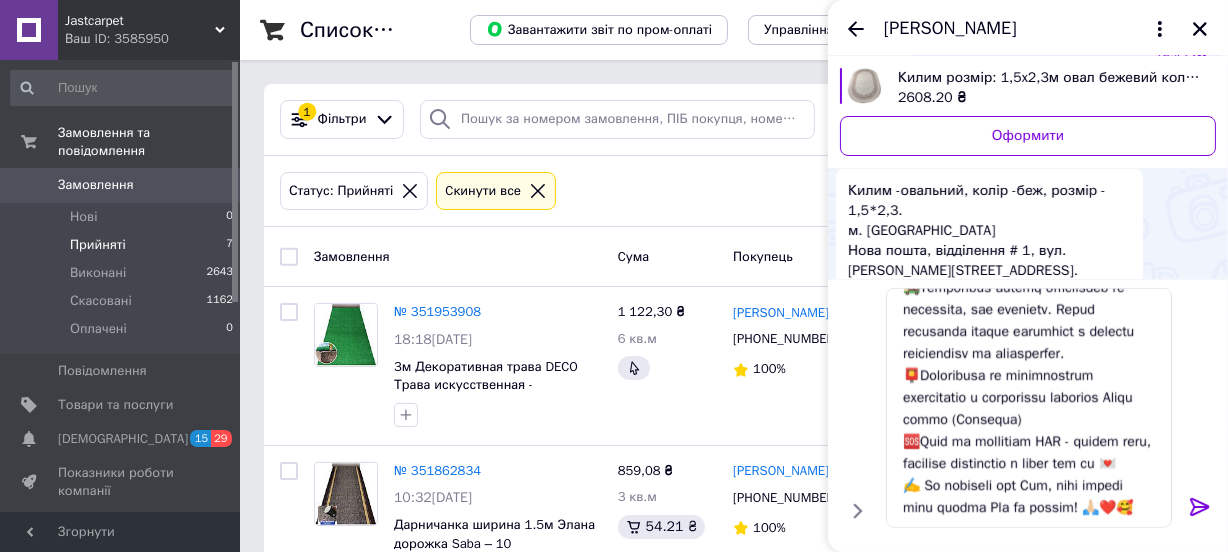 click 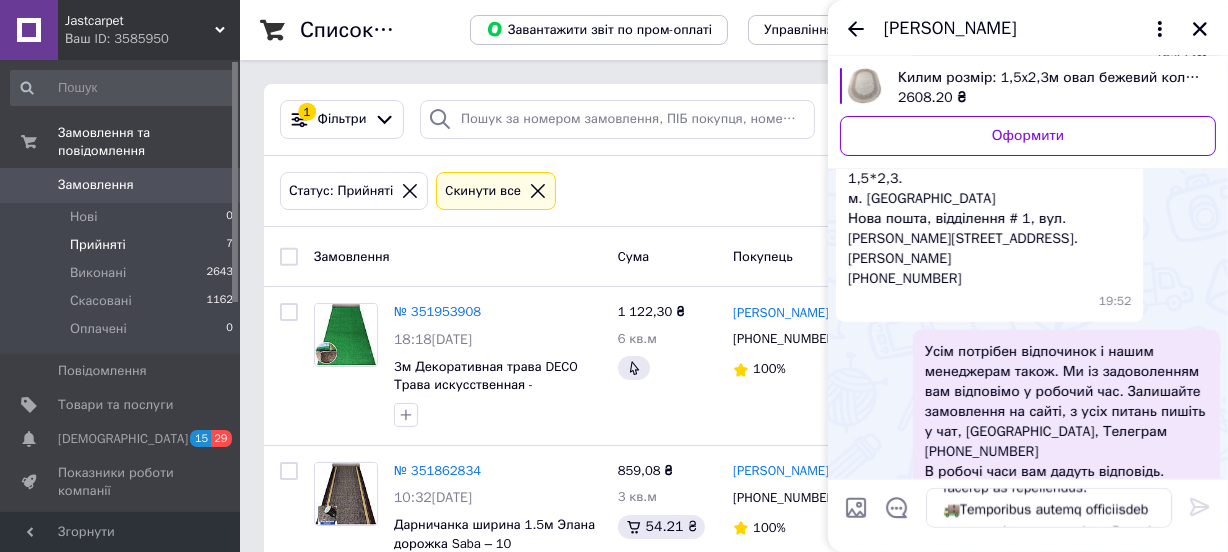 type 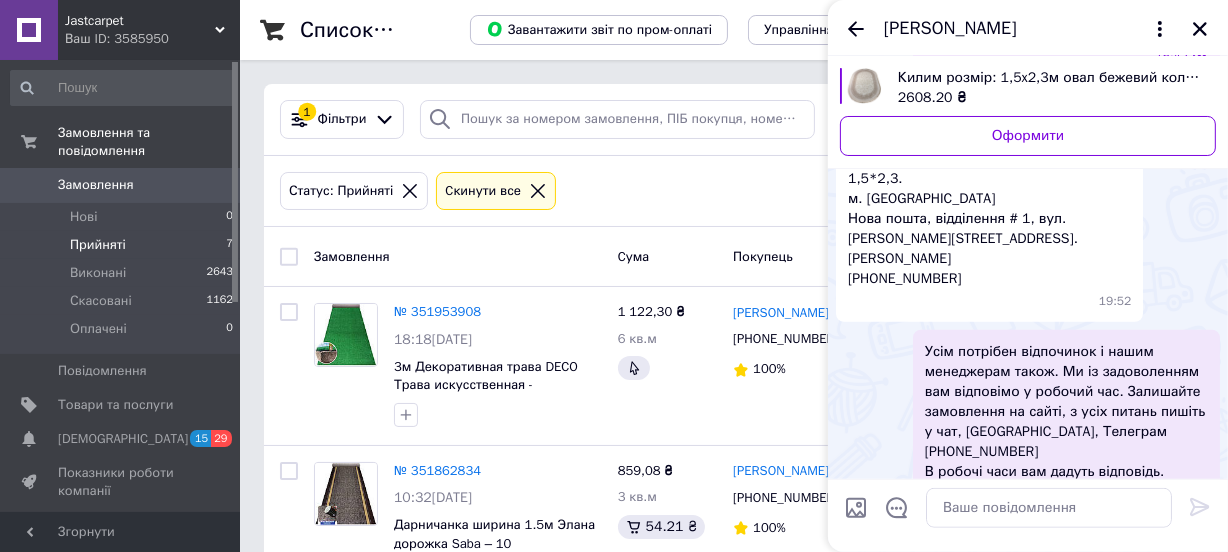 scroll, scrollTop: 0, scrollLeft: 0, axis: both 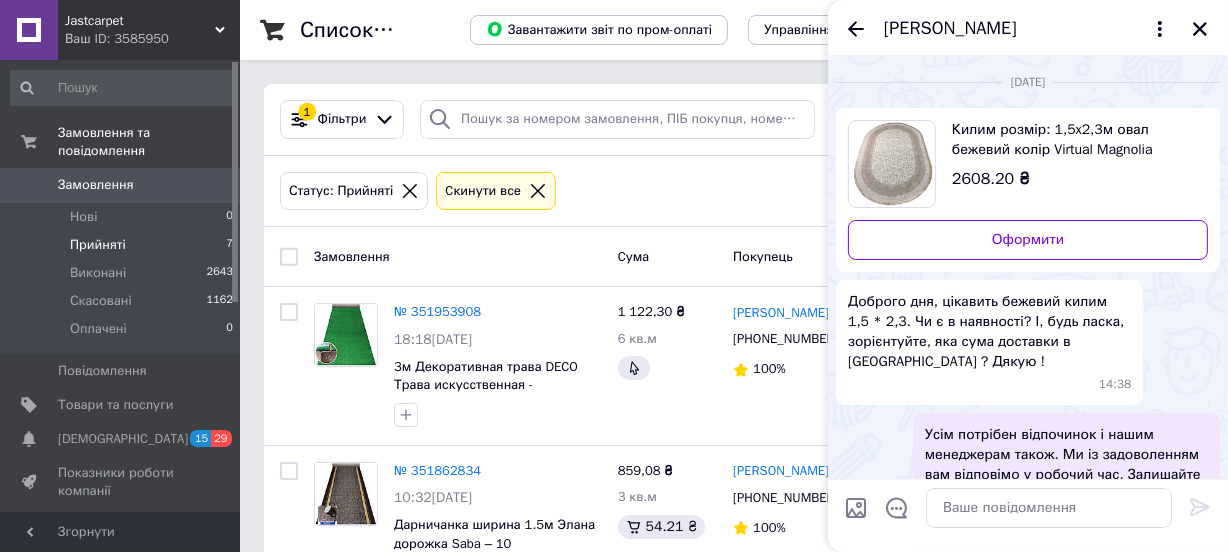click on "Килим розмір: 1,5x2,3м овал бежевий колір Virtual Magnolia 09051B Beige" at bounding box center (1072, 140) 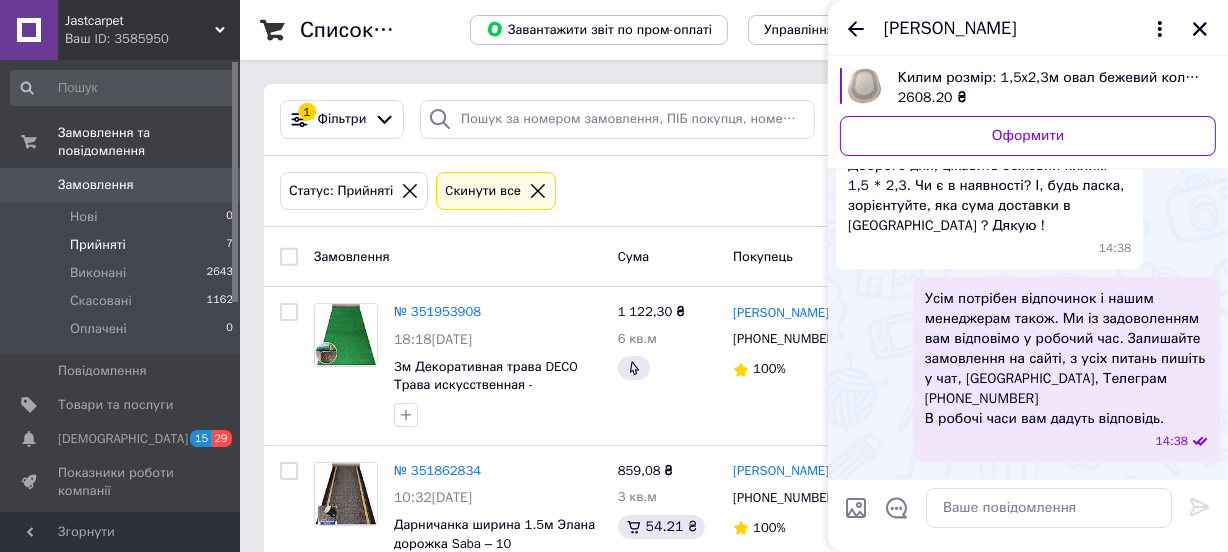 scroll, scrollTop: 0, scrollLeft: 0, axis: both 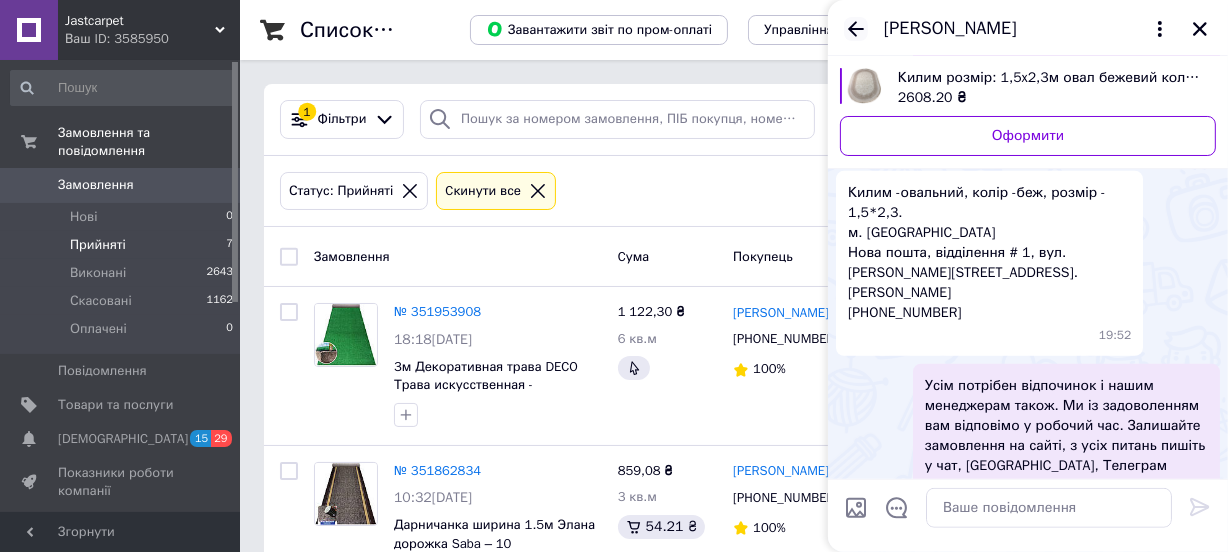 click 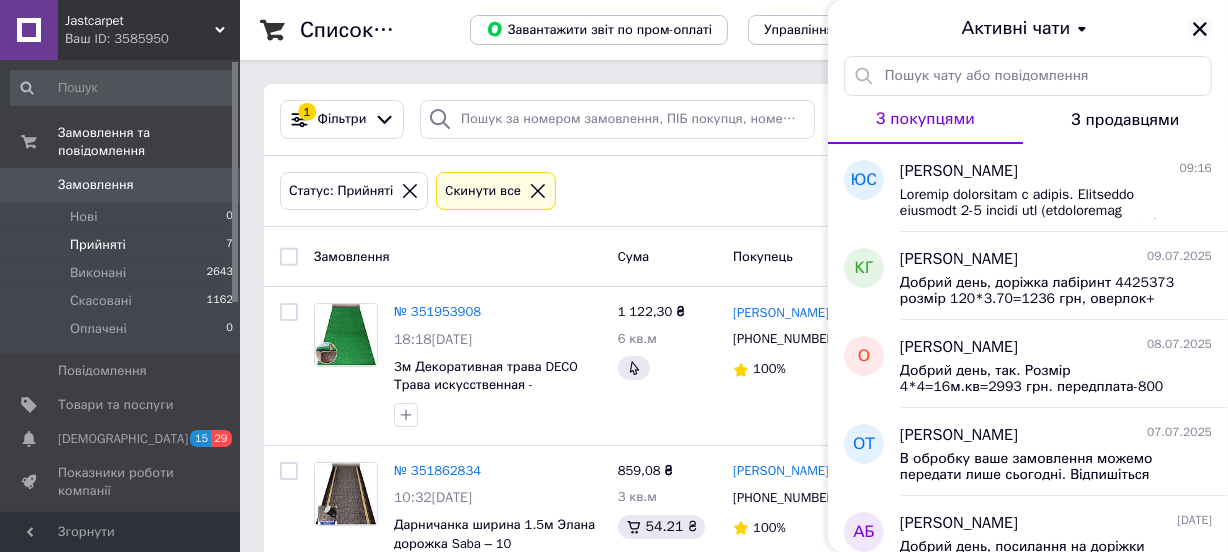 click 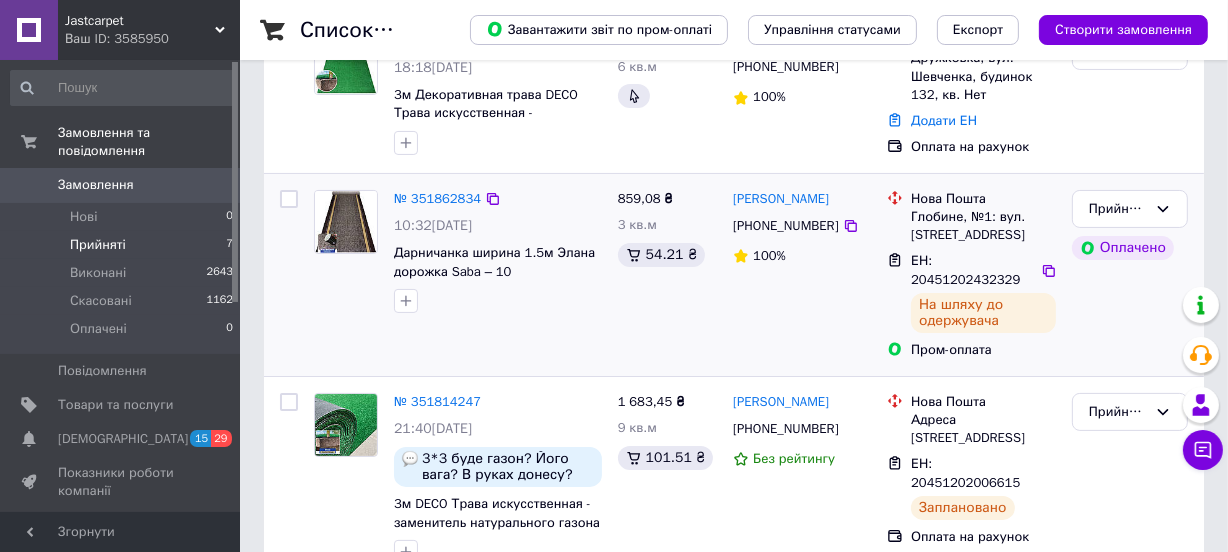 scroll, scrollTop: 0, scrollLeft: 0, axis: both 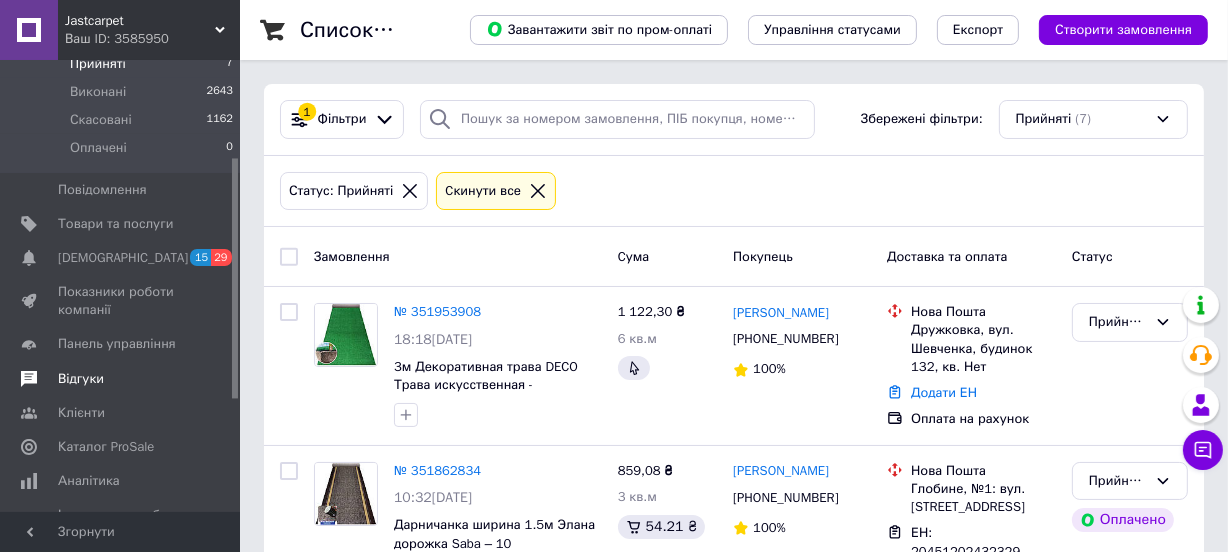click on "Відгуки" at bounding box center (81, 379) 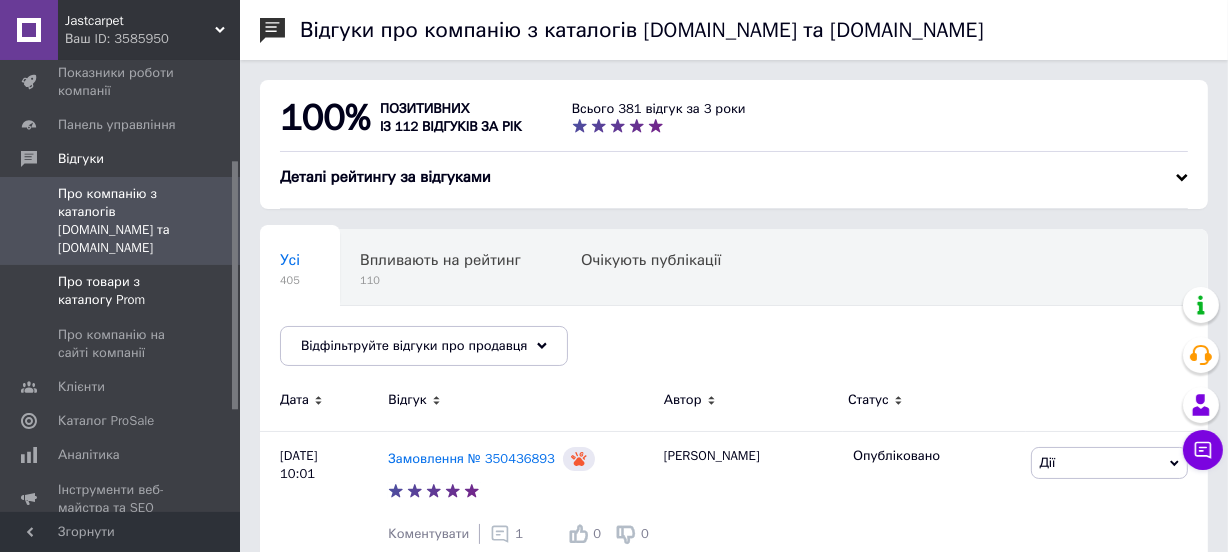 click on "Про товари з каталогу Prom" at bounding box center [121, 291] 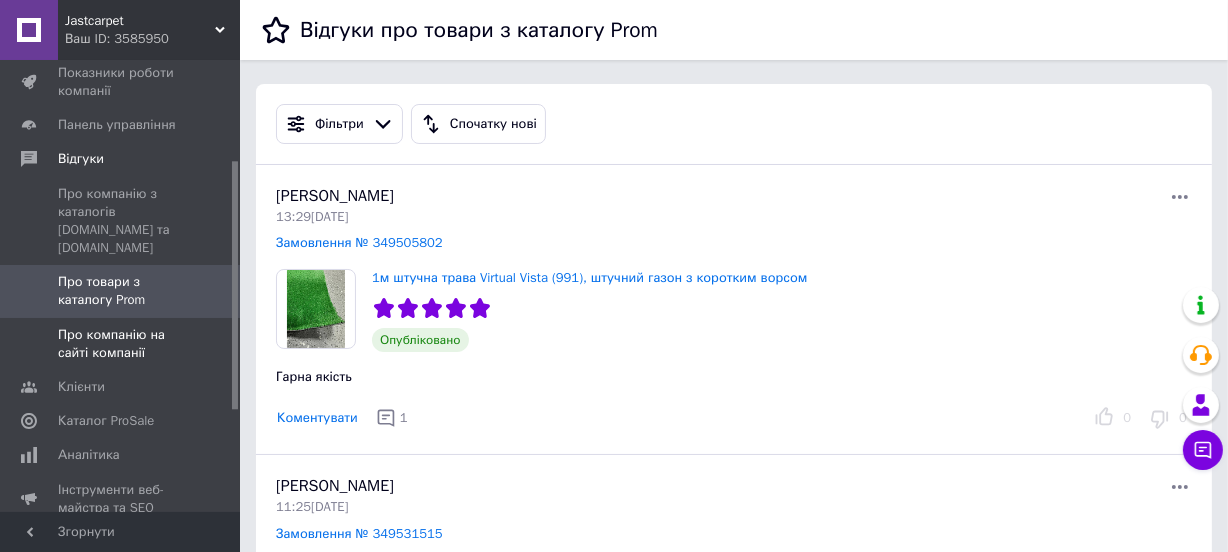 click on "Про компанію на сайті компанії" at bounding box center [121, 344] 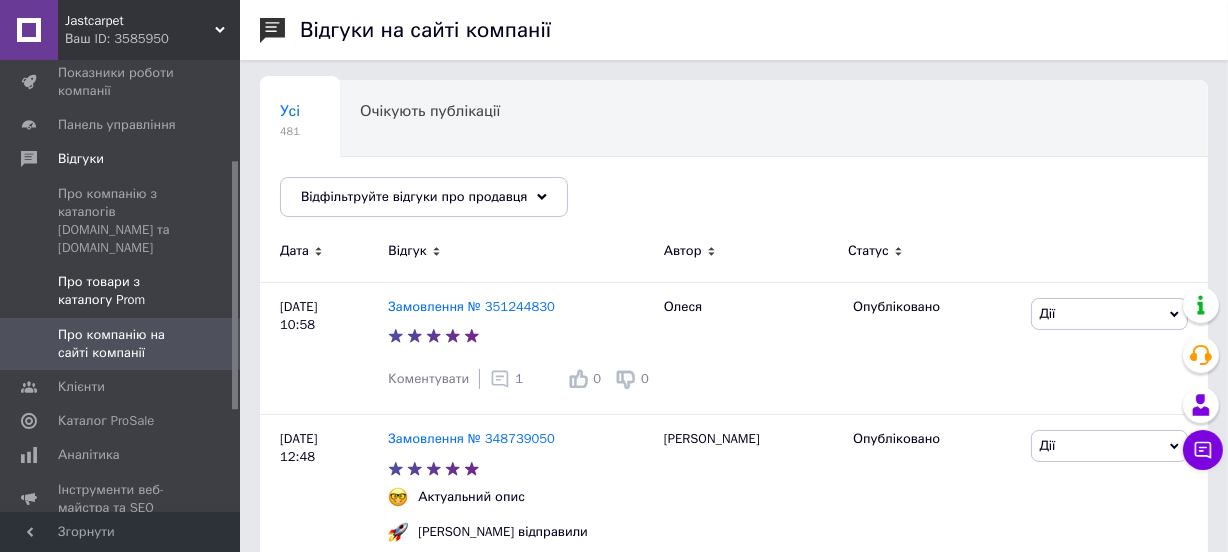 scroll, scrollTop: 0, scrollLeft: 0, axis: both 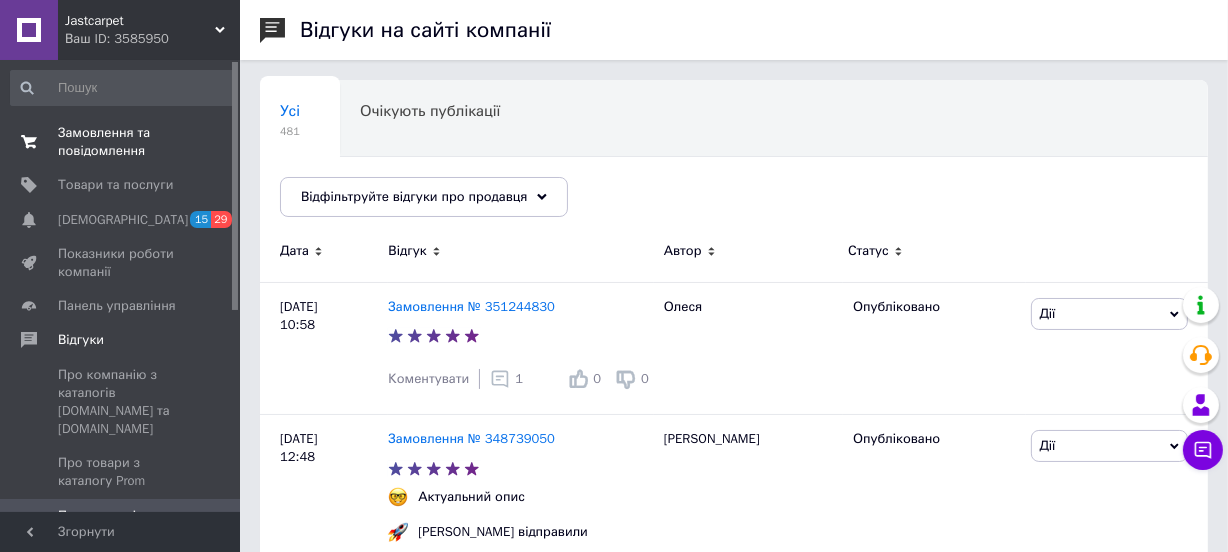 click on "Замовлення та повідомлення" at bounding box center [121, 142] 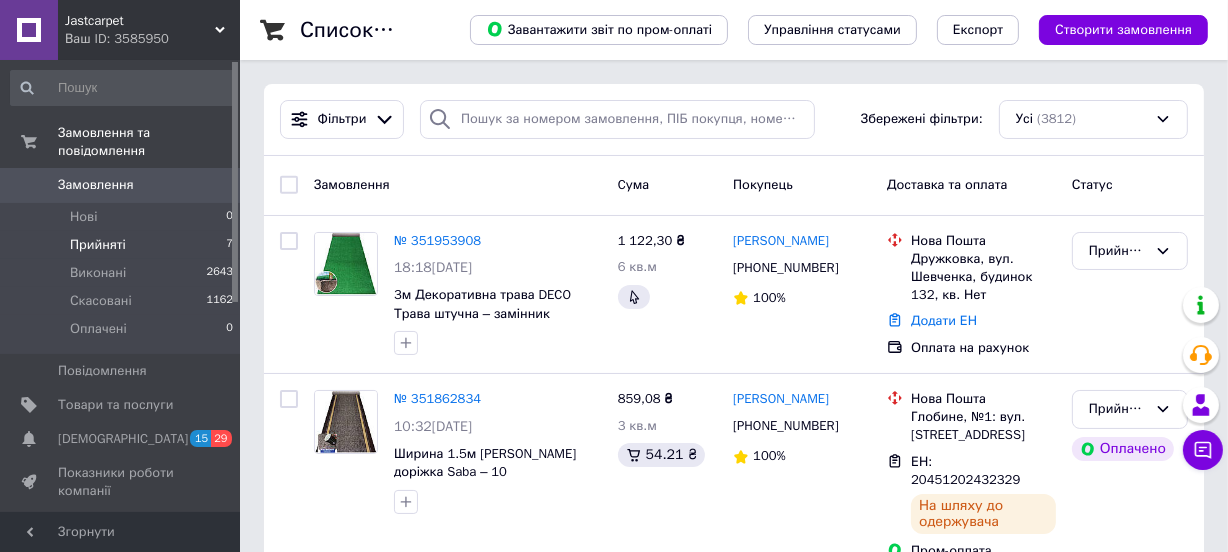 click on "Прийняті" at bounding box center (98, 245) 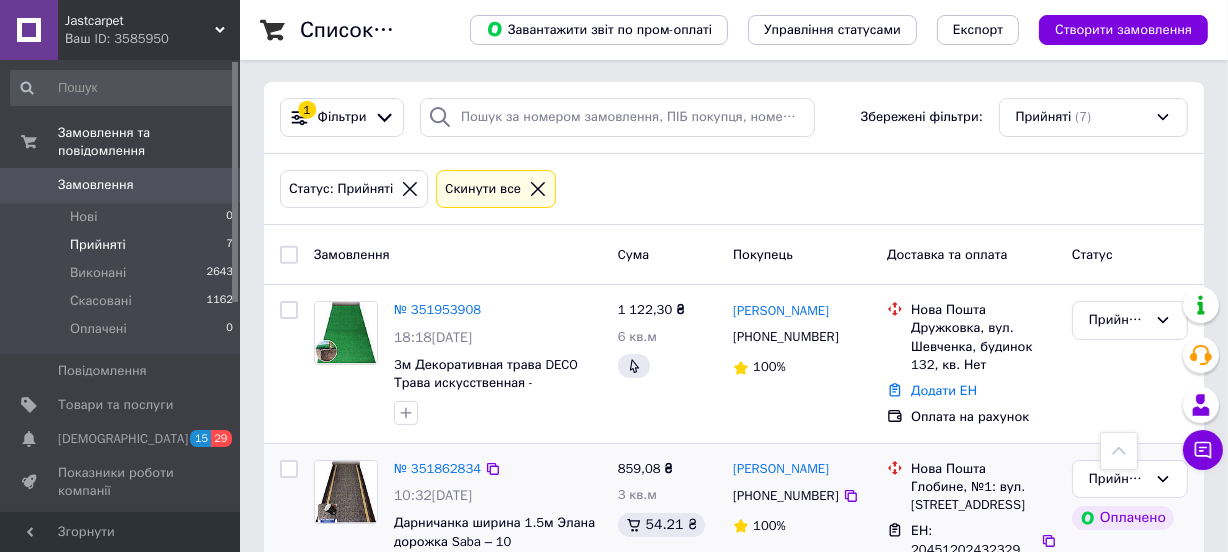 scroll, scrollTop: 0, scrollLeft: 0, axis: both 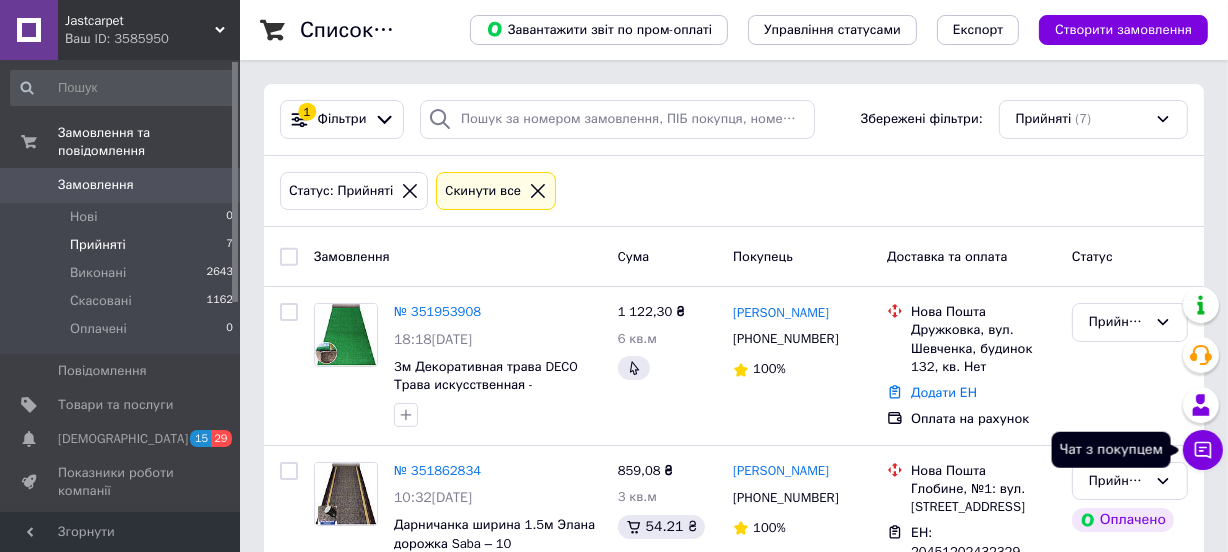 click 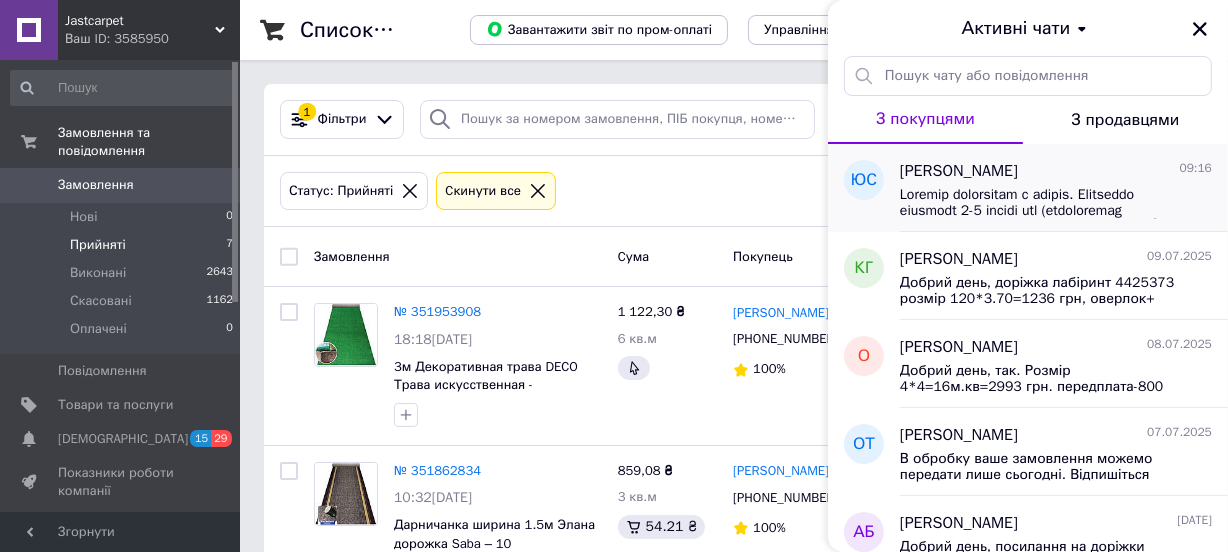 click at bounding box center [1042, 203] 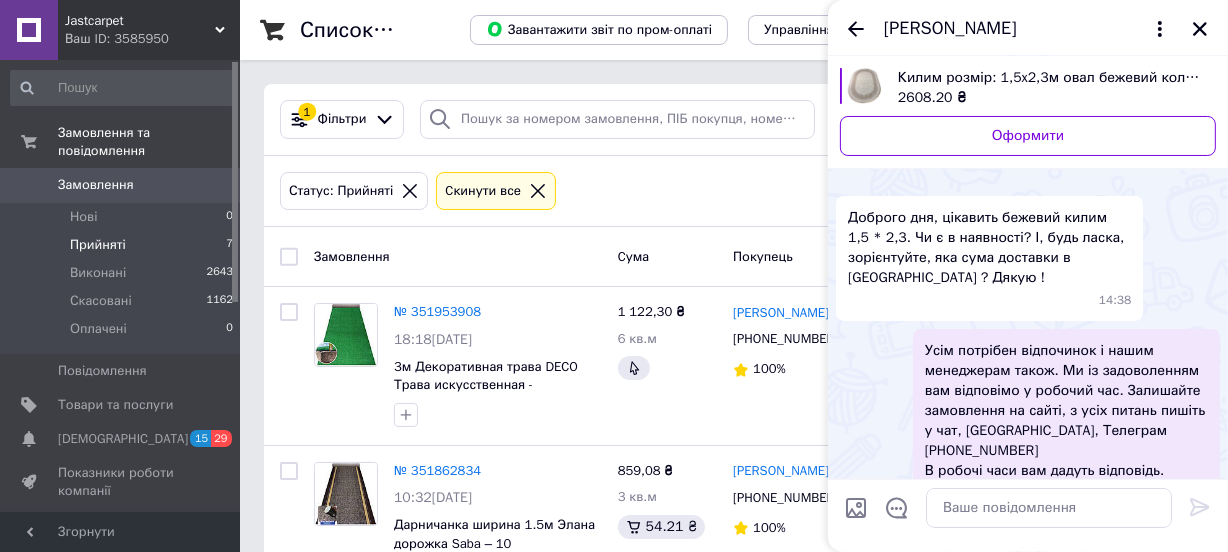 scroll, scrollTop: 0, scrollLeft: 0, axis: both 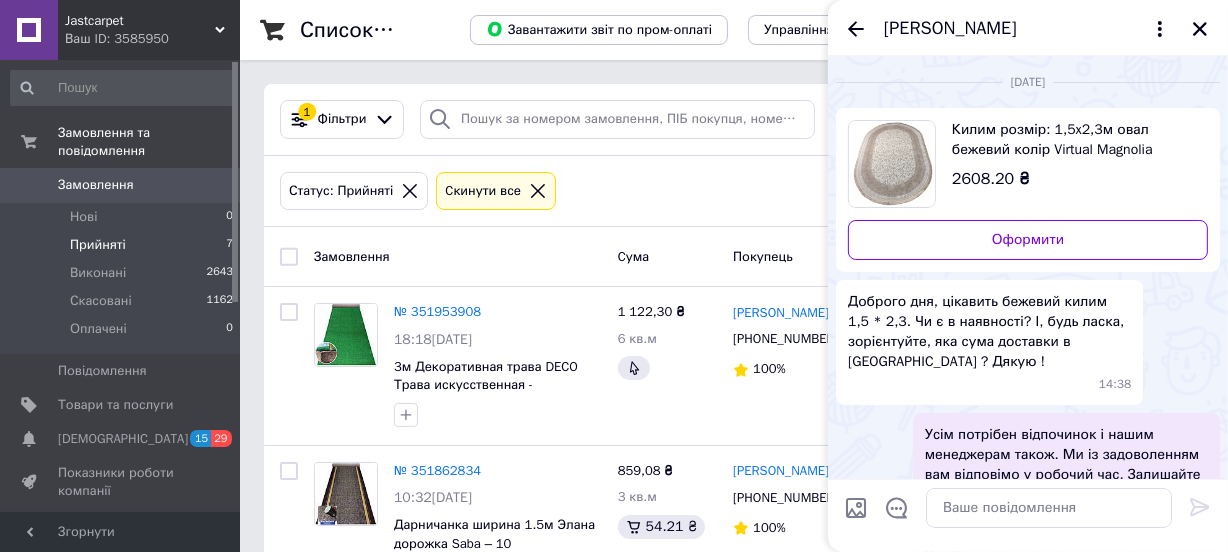 click on "Килим розмір: 1,5x2,3м овал бежевий колір Virtual Magnolia 09051B Beige" at bounding box center [1072, 140] 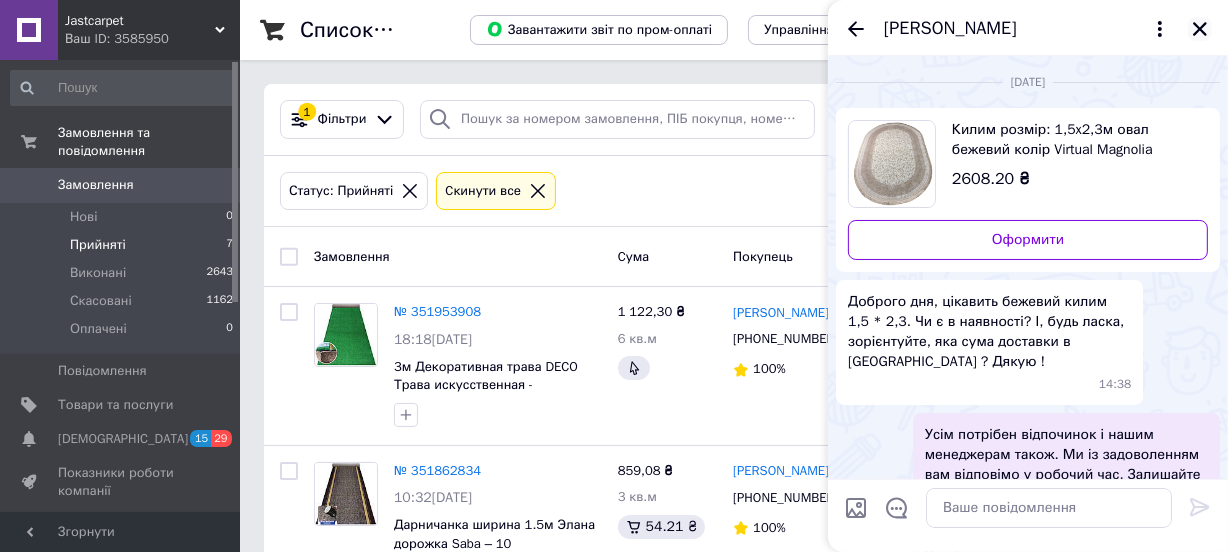 click 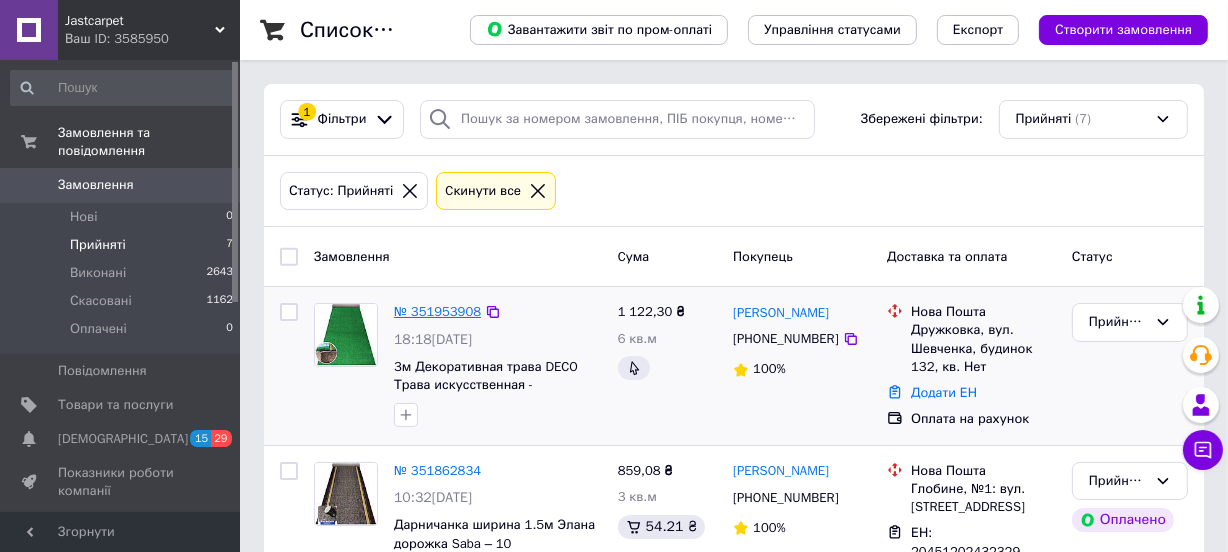 click on "№ 351953908" at bounding box center [437, 311] 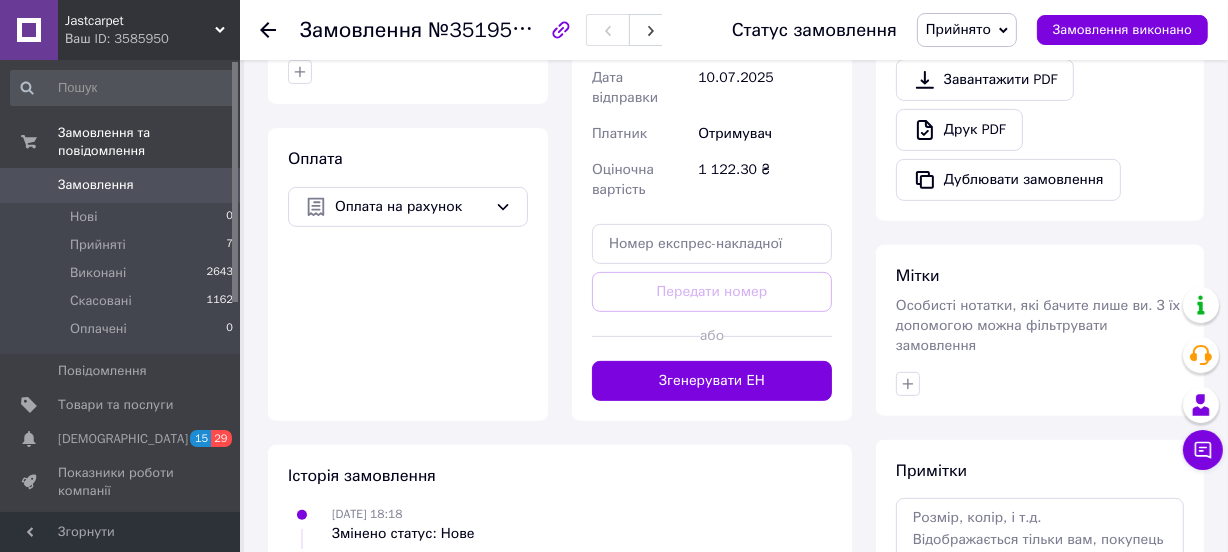 scroll, scrollTop: 813, scrollLeft: 0, axis: vertical 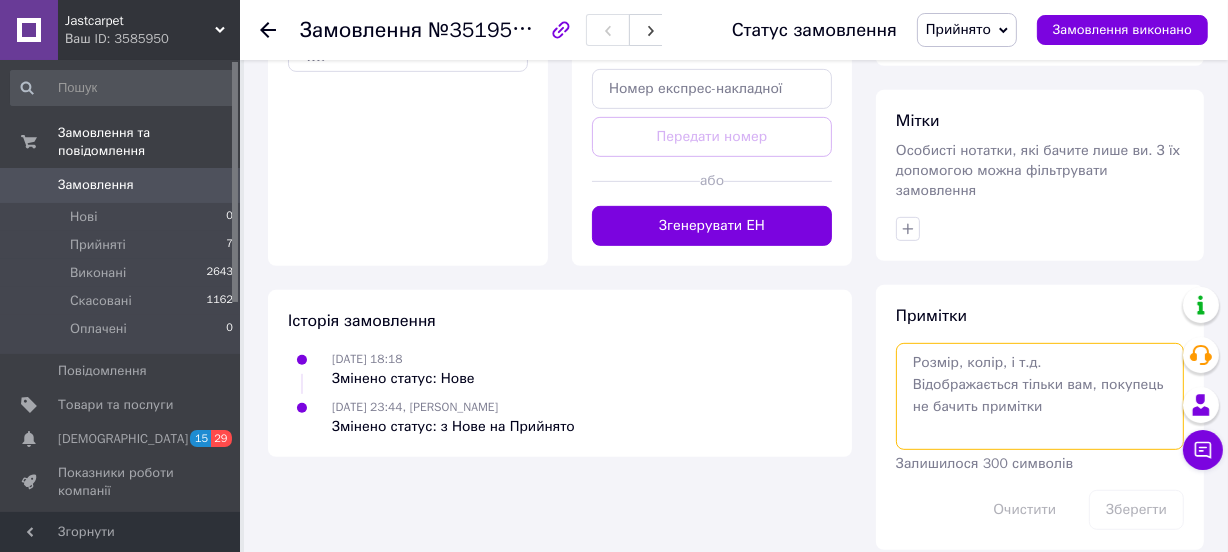 click at bounding box center [1040, 396] 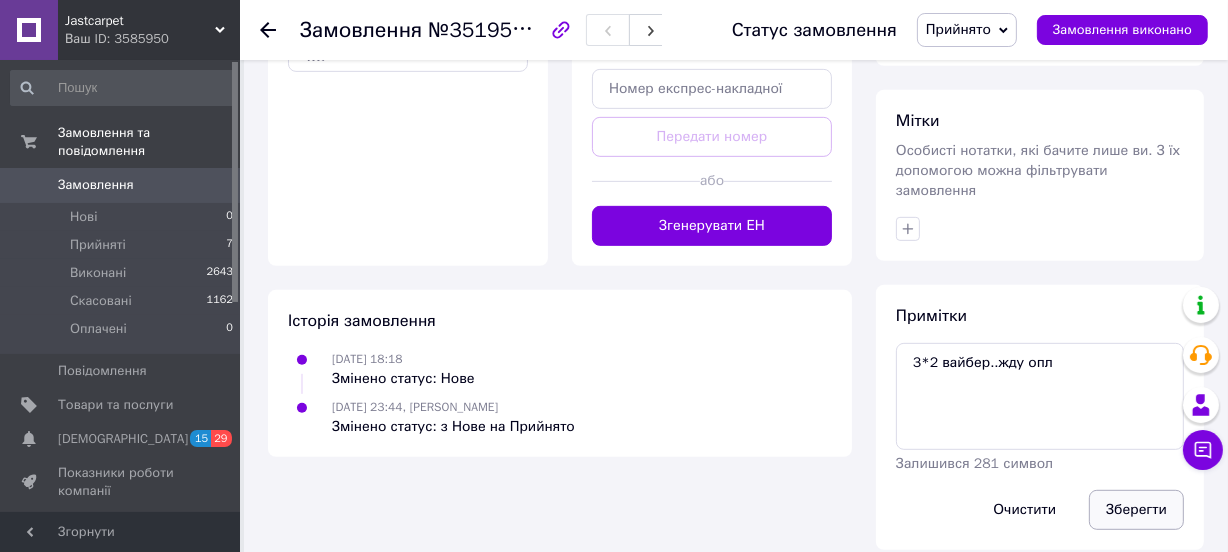 click on "Зберегти" at bounding box center [1136, 510] 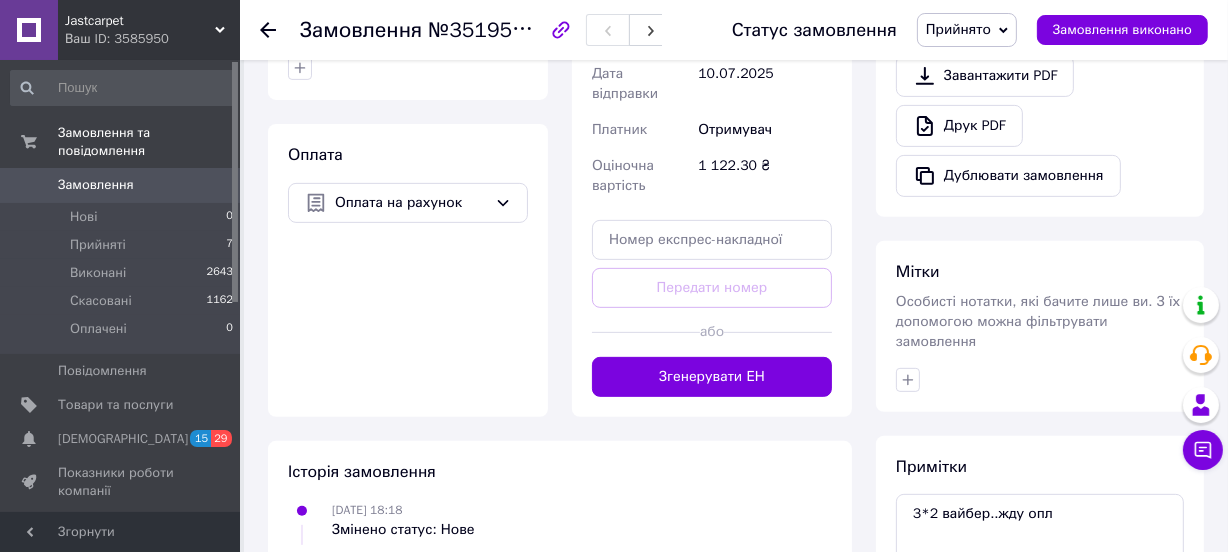 scroll, scrollTop: 789, scrollLeft: 0, axis: vertical 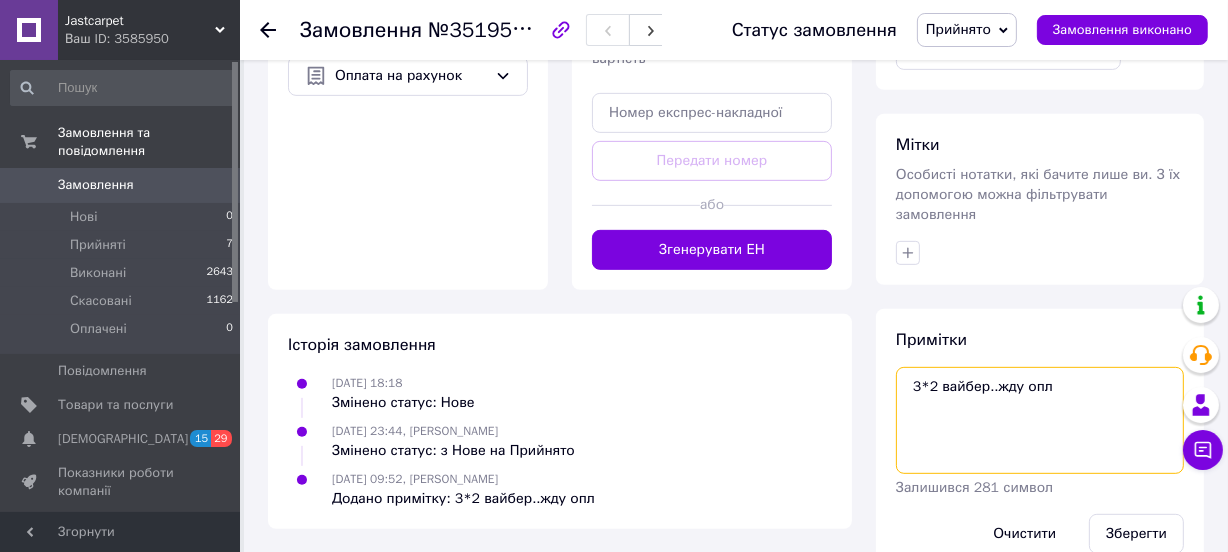 click on "3*2 вайбер..жду опл" at bounding box center [1040, 420] 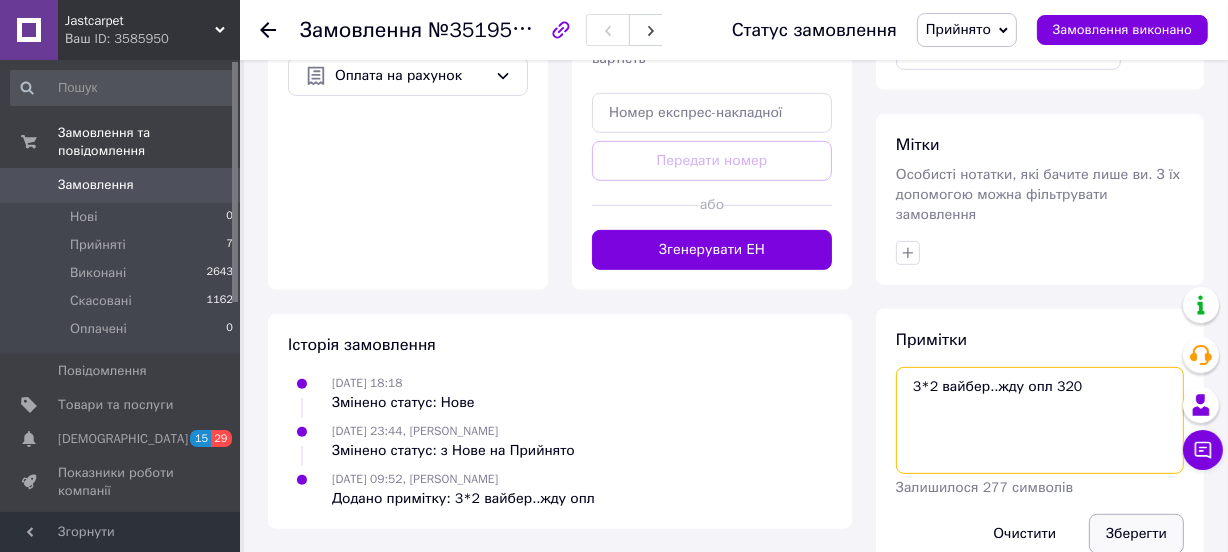 type on "3*2 вайбер..жду опл 320" 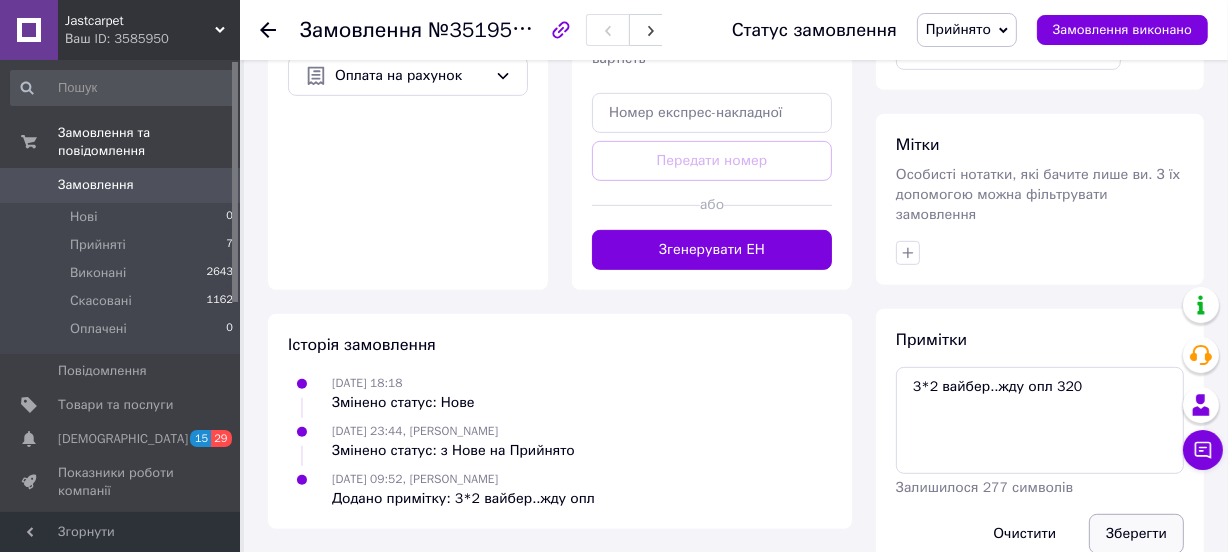 click on "Зберегти" at bounding box center (1136, 534) 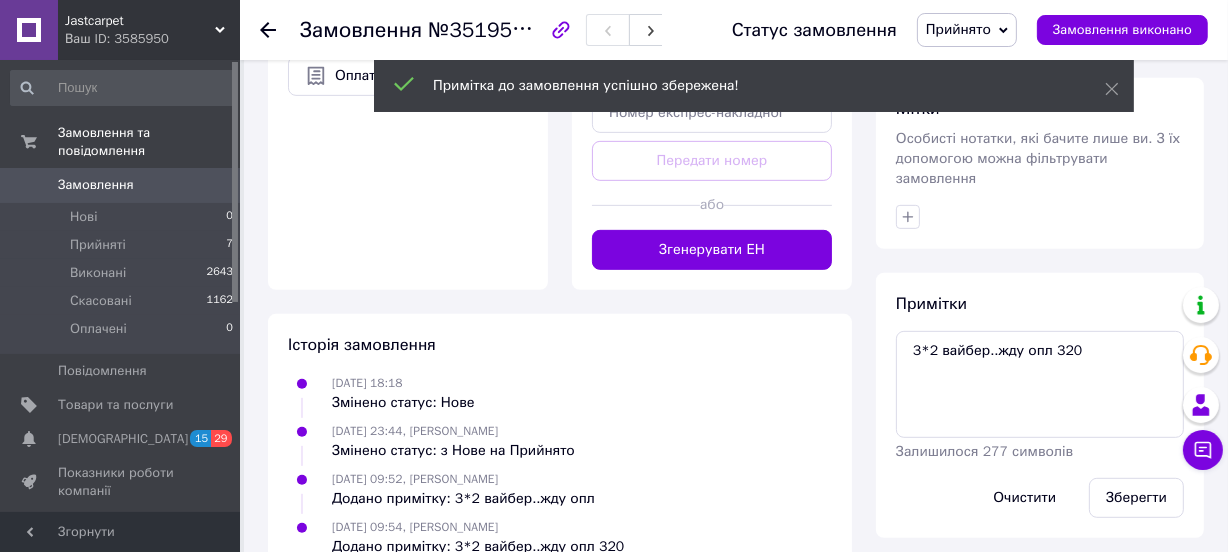 click 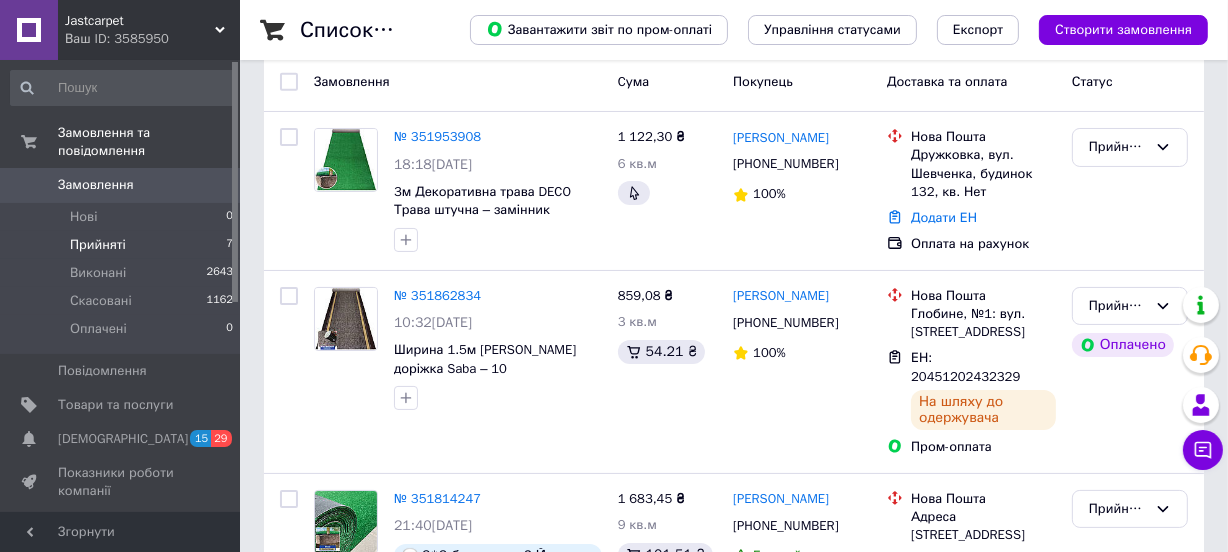 scroll, scrollTop: 0, scrollLeft: 0, axis: both 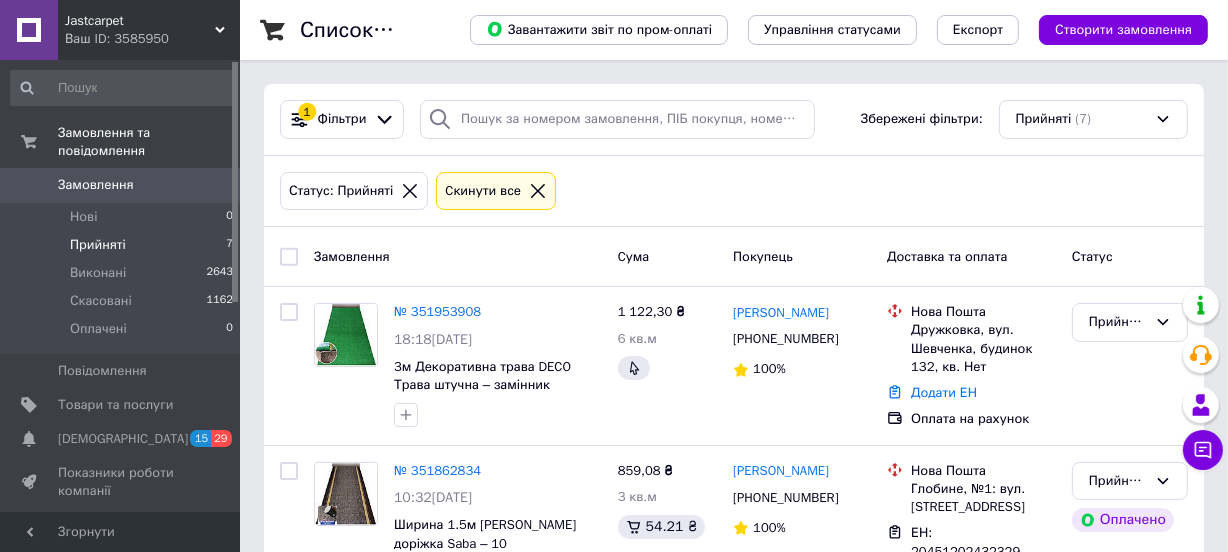 click 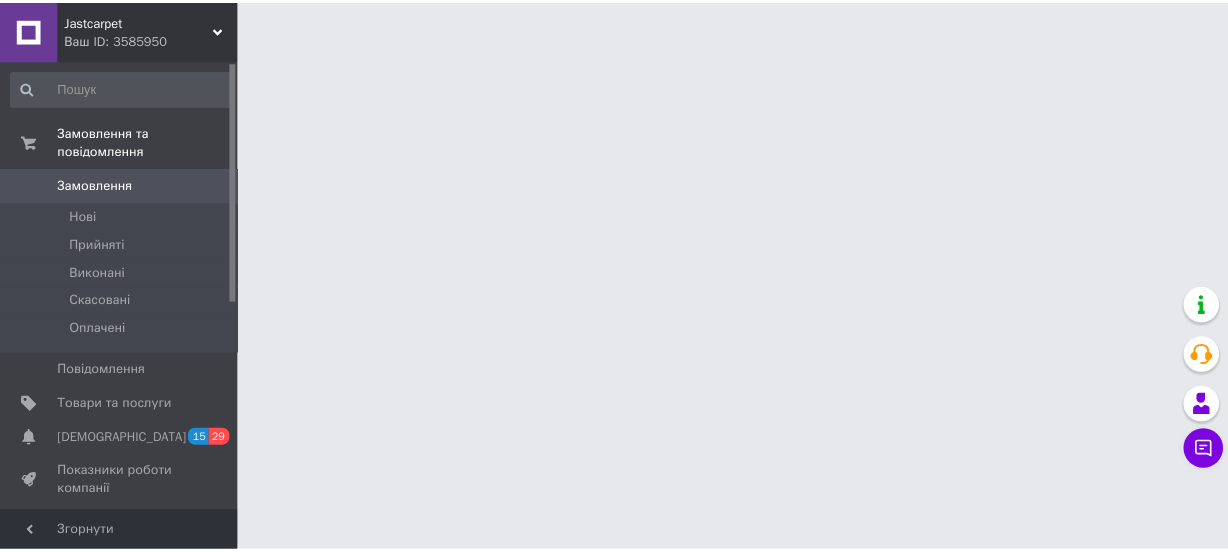 scroll, scrollTop: 0, scrollLeft: 0, axis: both 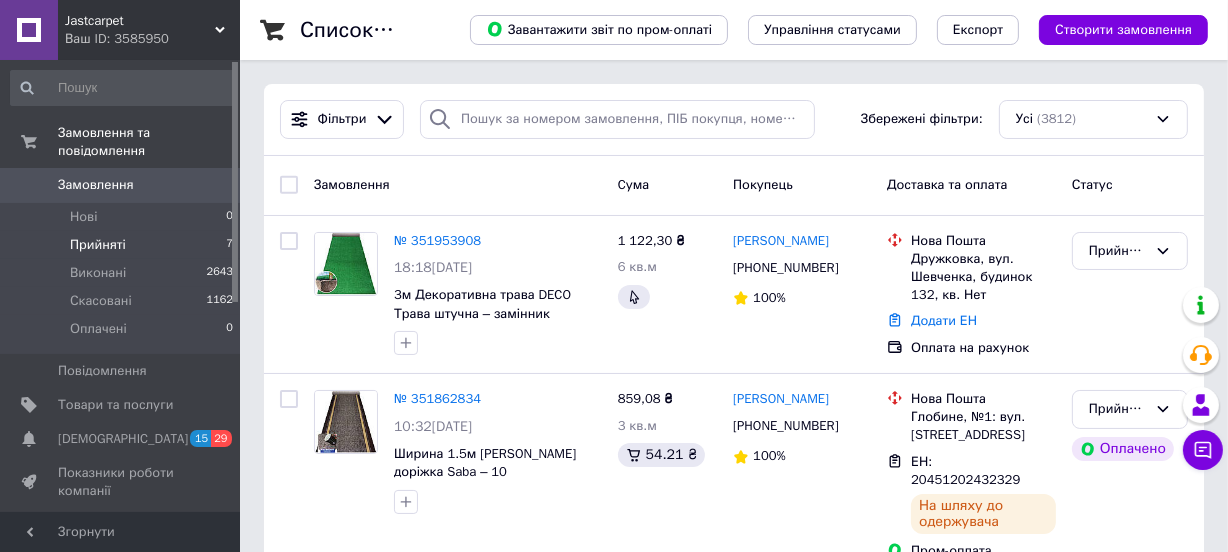 click on "Прийняті" at bounding box center [98, 245] 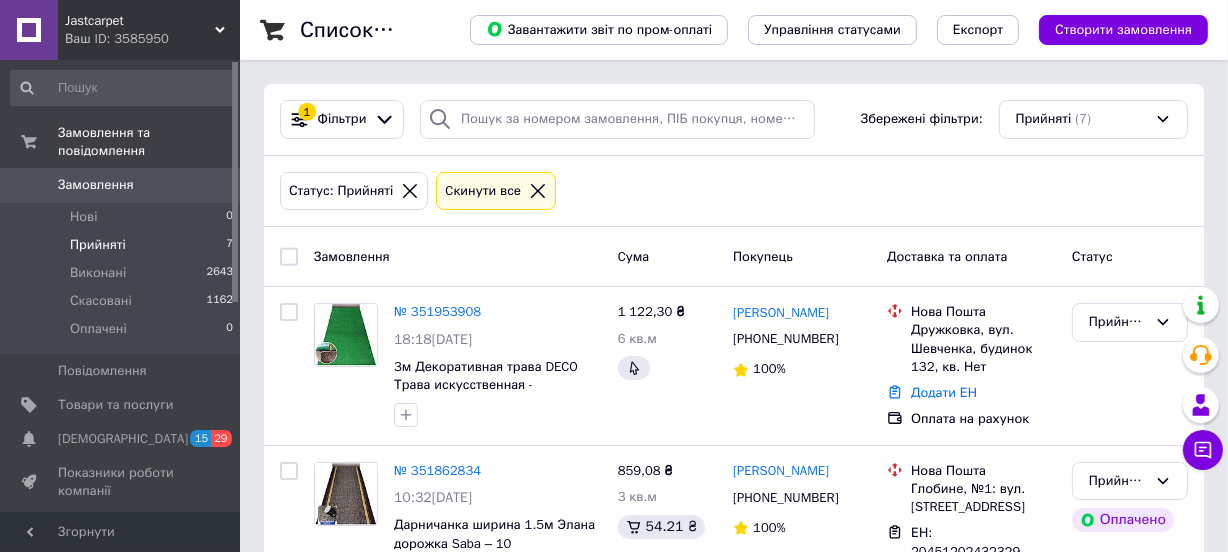 click 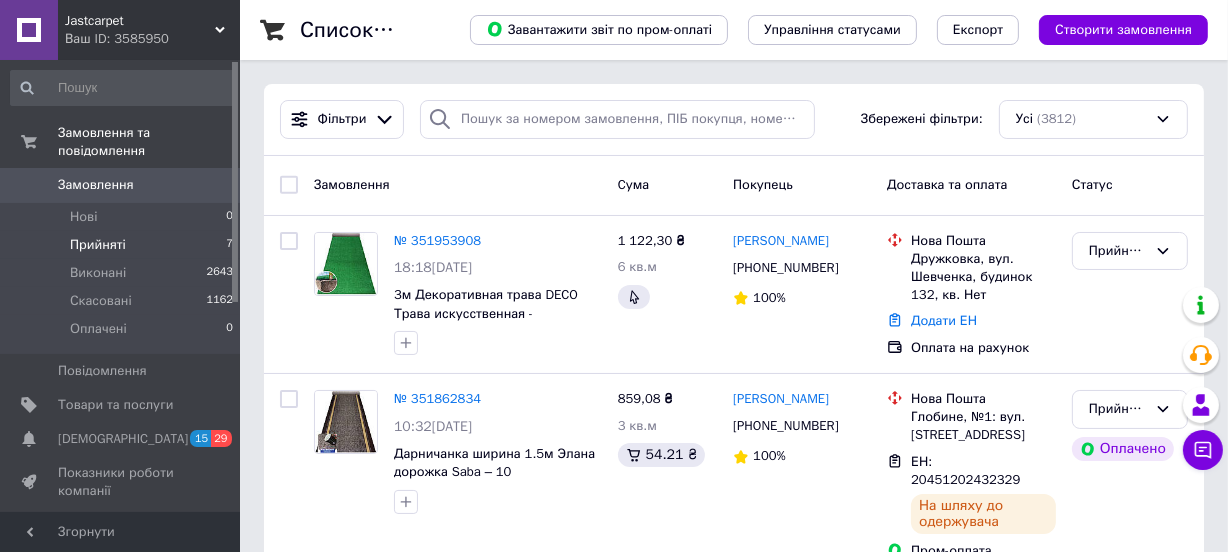 click on "Прийняті" at bounding box center (98, 245) 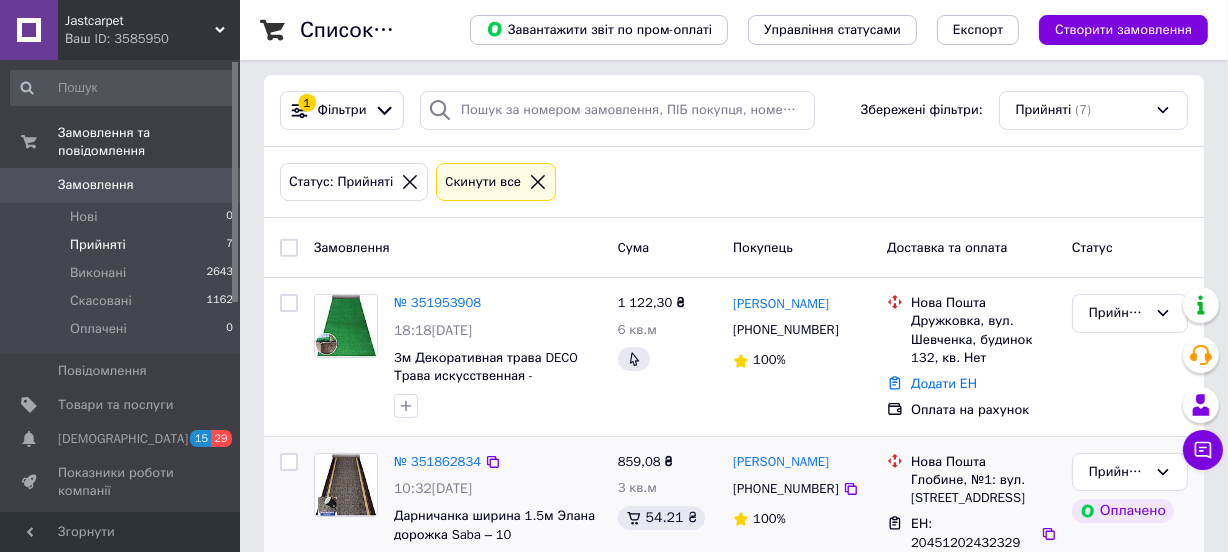 scroll, scrollTop: 0, scrollLeft: 0, axis: both 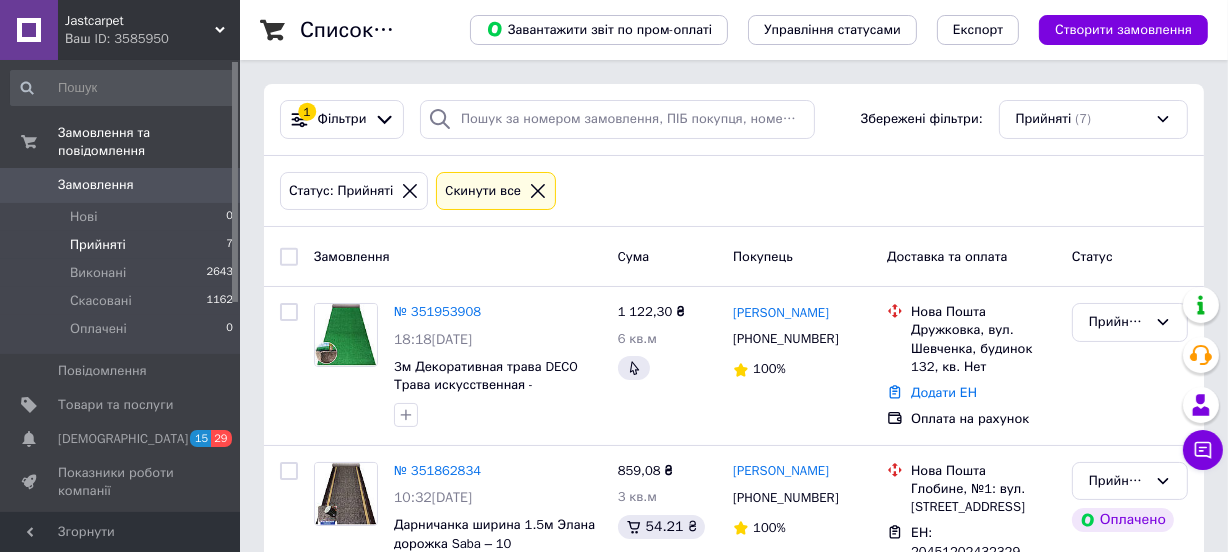 click 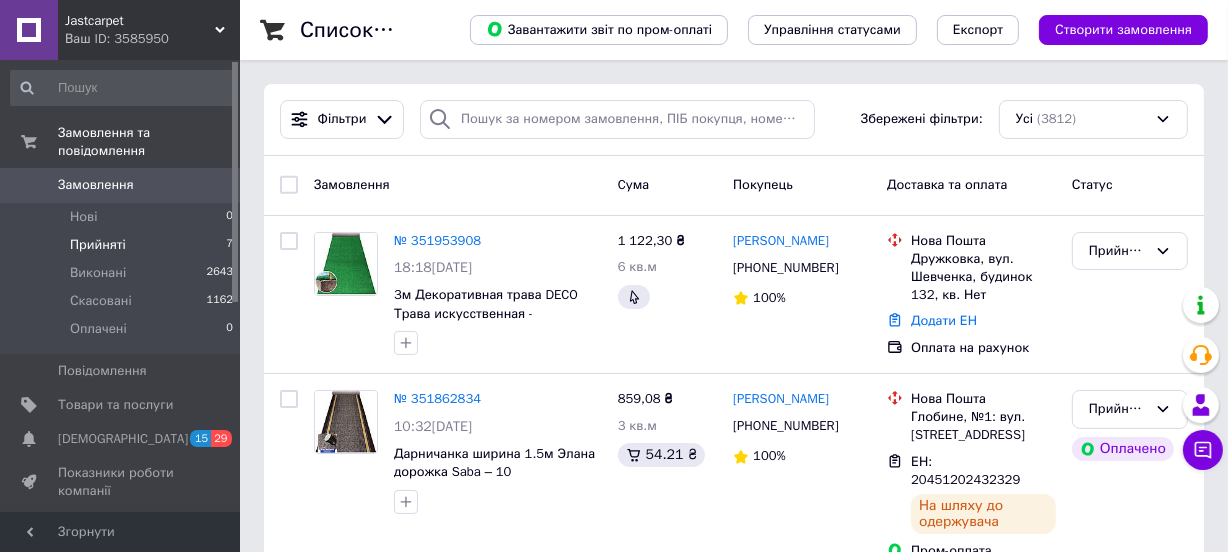 click on "Прийняті" at bounding box center [98, 245] 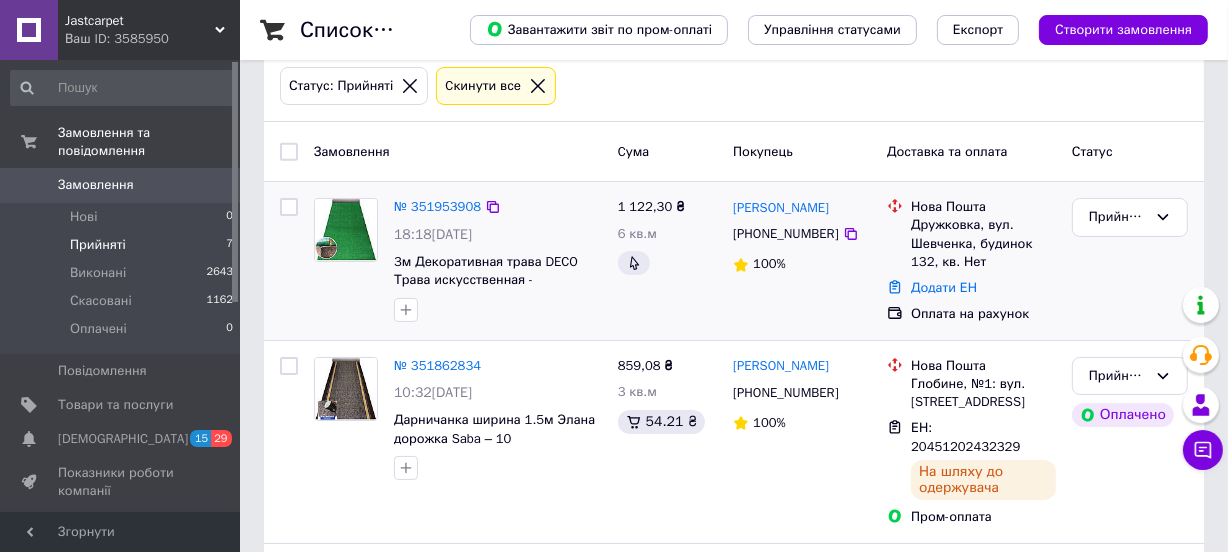 scroll, scrollTop: 16, scrollLeft: 0, axis: vertical 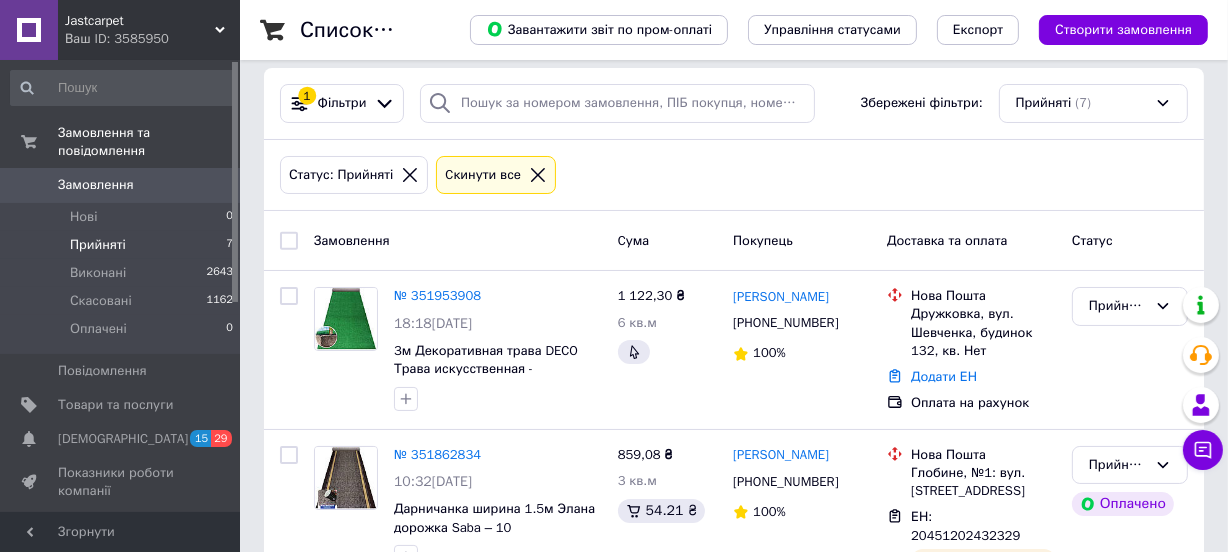 click 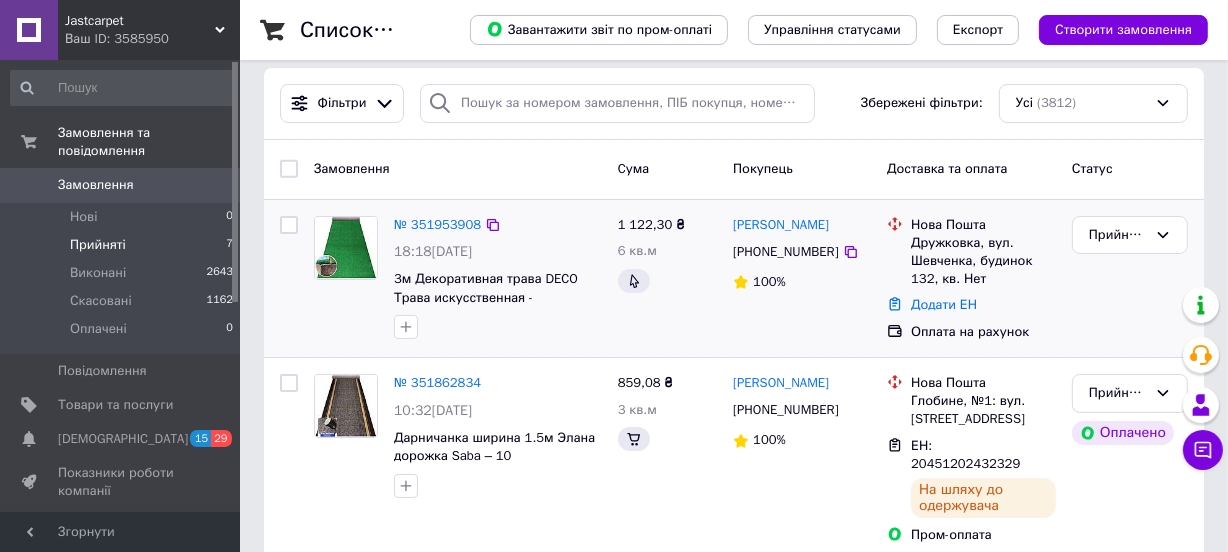 scroll, scrollTop: 0, scrollLeft: 0, axis: both 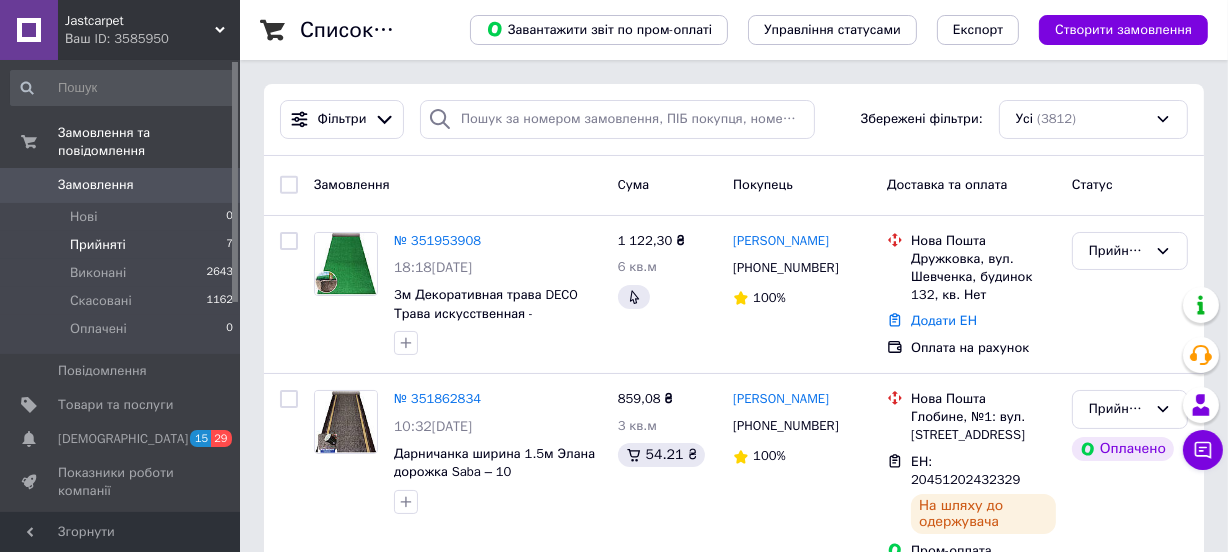click on "Прийняті" at bounding box center (98, 245) 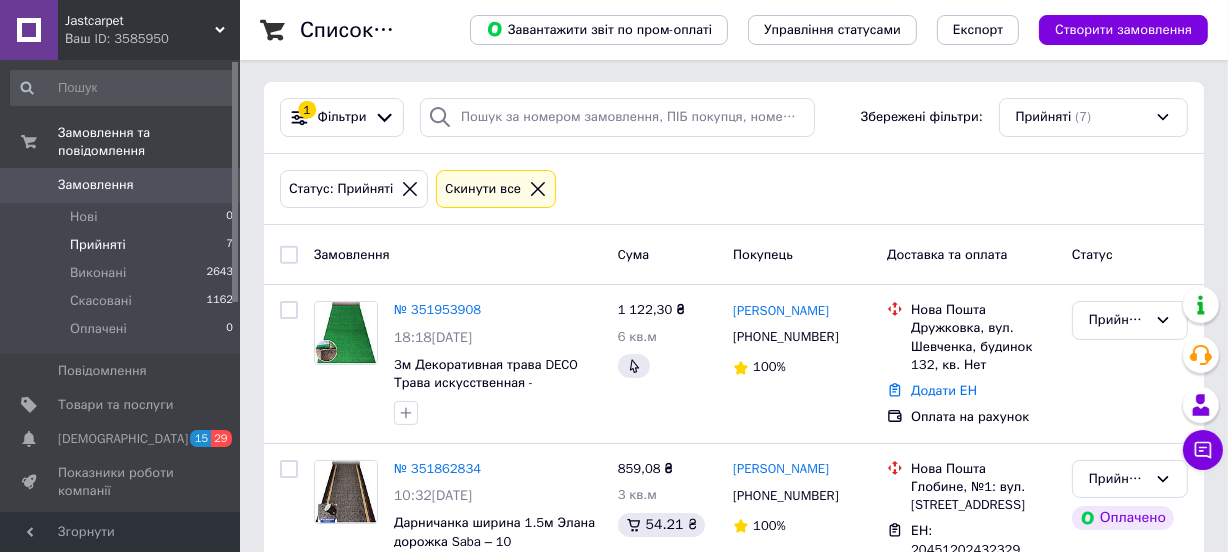 scroll, scrollTop: 0, scrollLeft: 0, axis: both 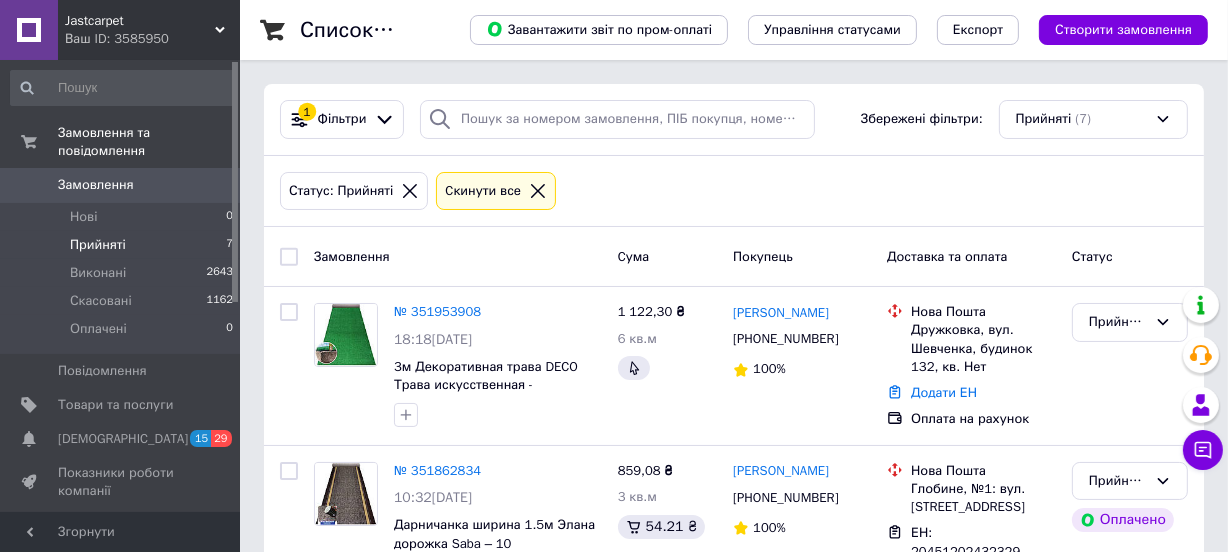 click 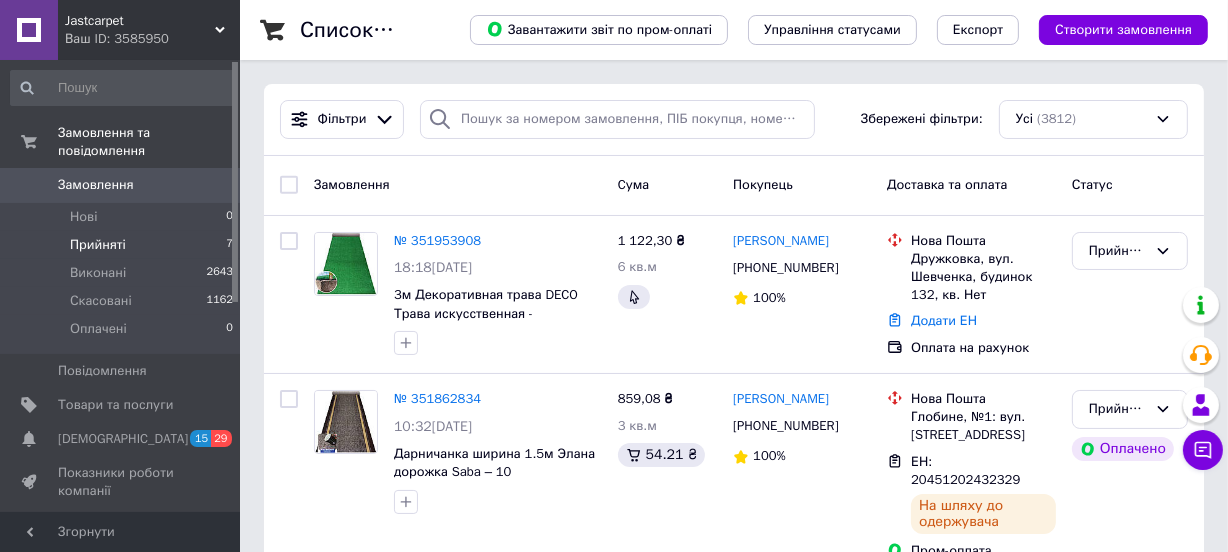 click on "Прийняті" at bounding box center [98, 245] 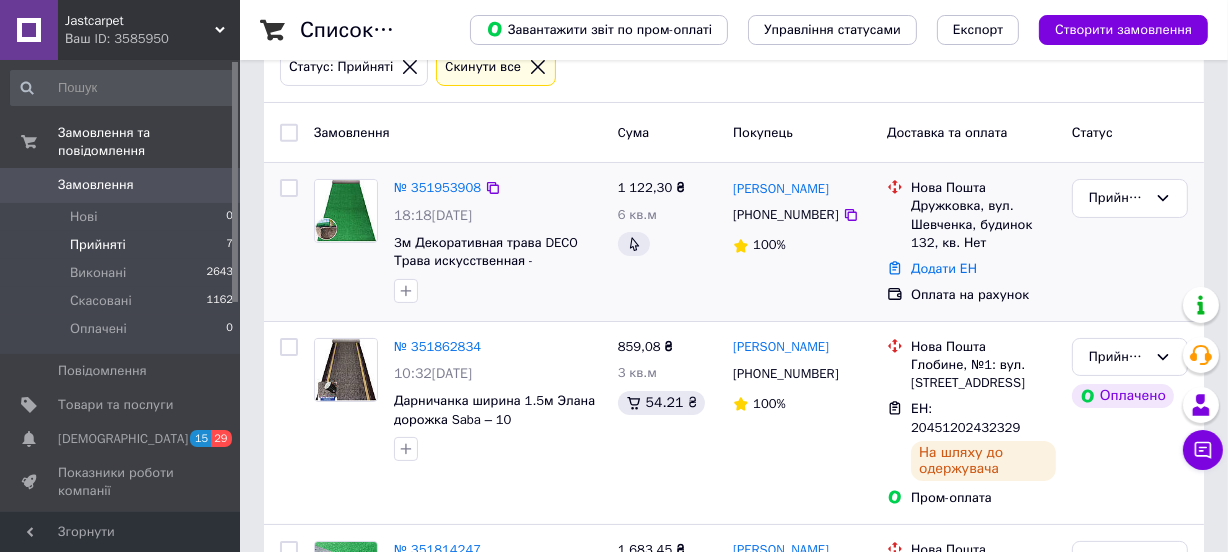 scroll, scrollTop: 0, scrollLeft: 0, axis: both 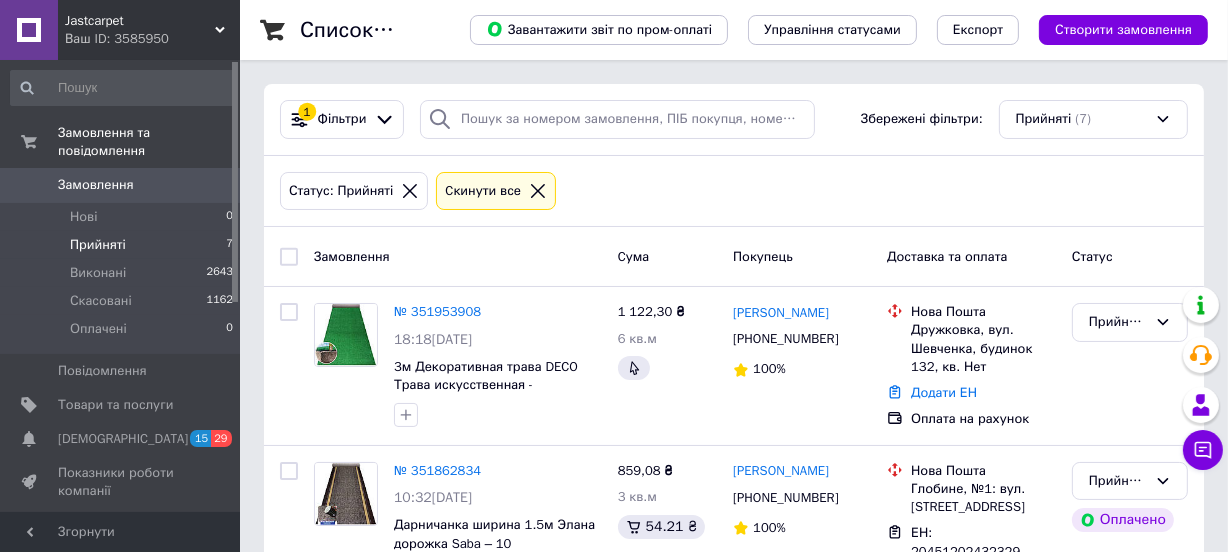 click 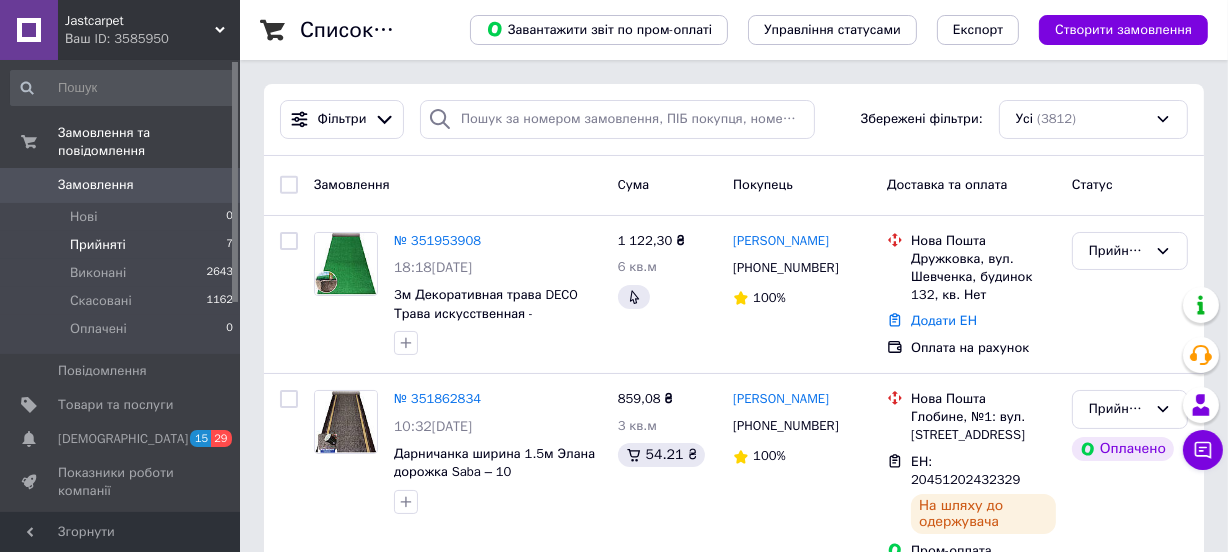 click on "Прийняті" at bounding box center (98, 245) 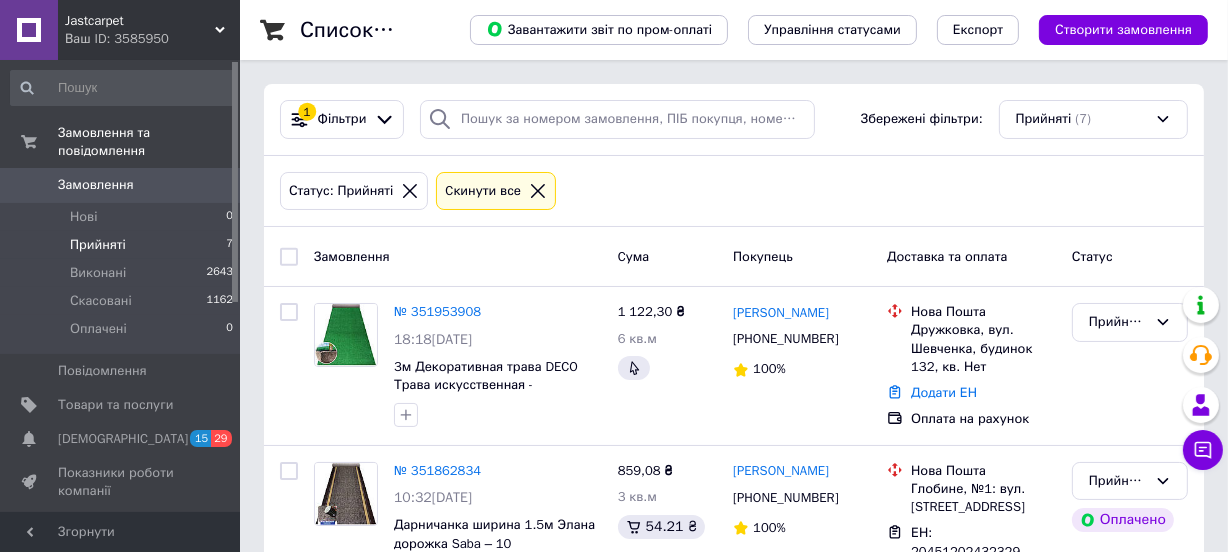 click 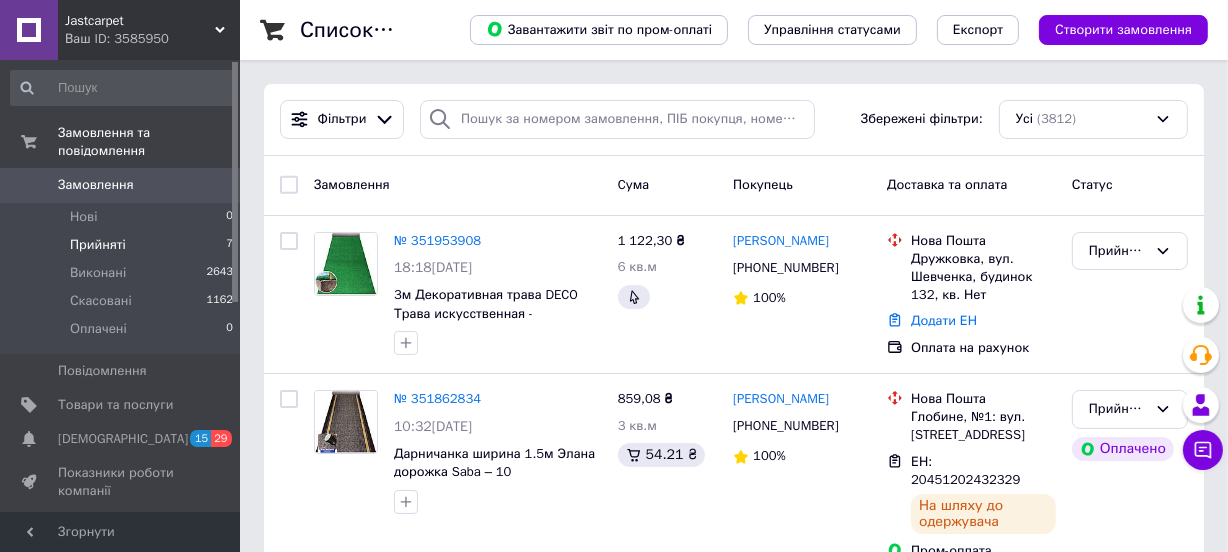 click on "Прийняті" at bounding box center (98, 245) 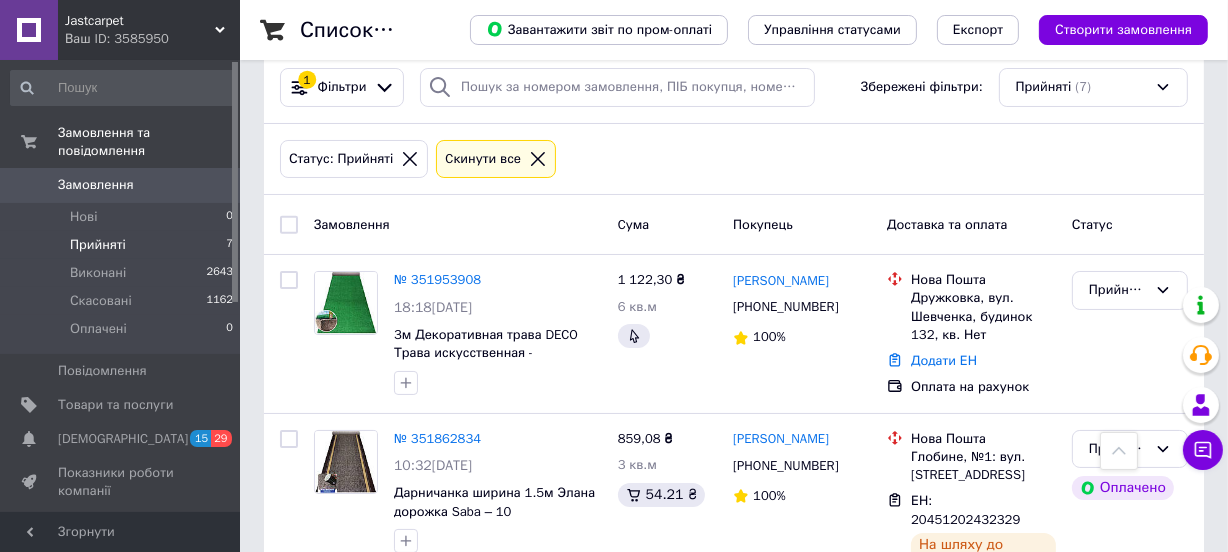 scroll, scrollTop: 0, scrollLeft: 0, axis: both 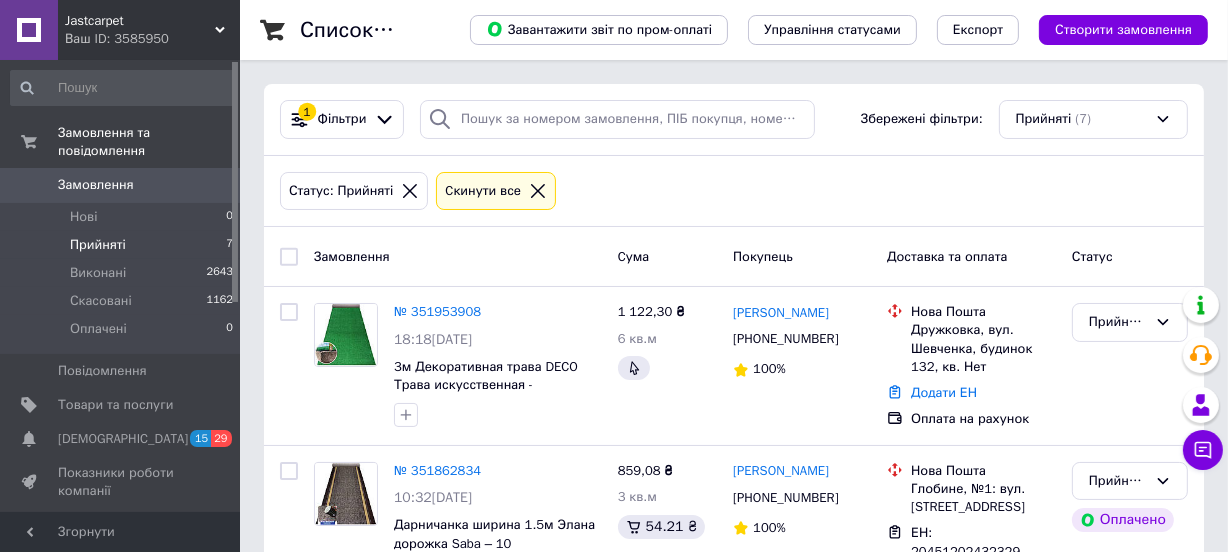 click 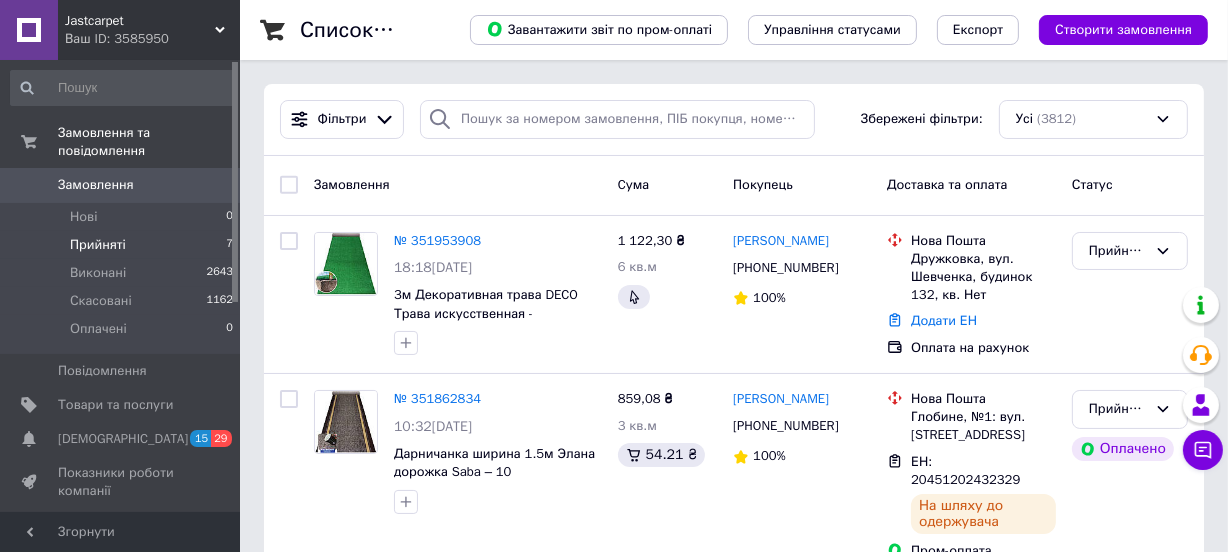 click on "Прийняті" at bounding box center (98, 245) 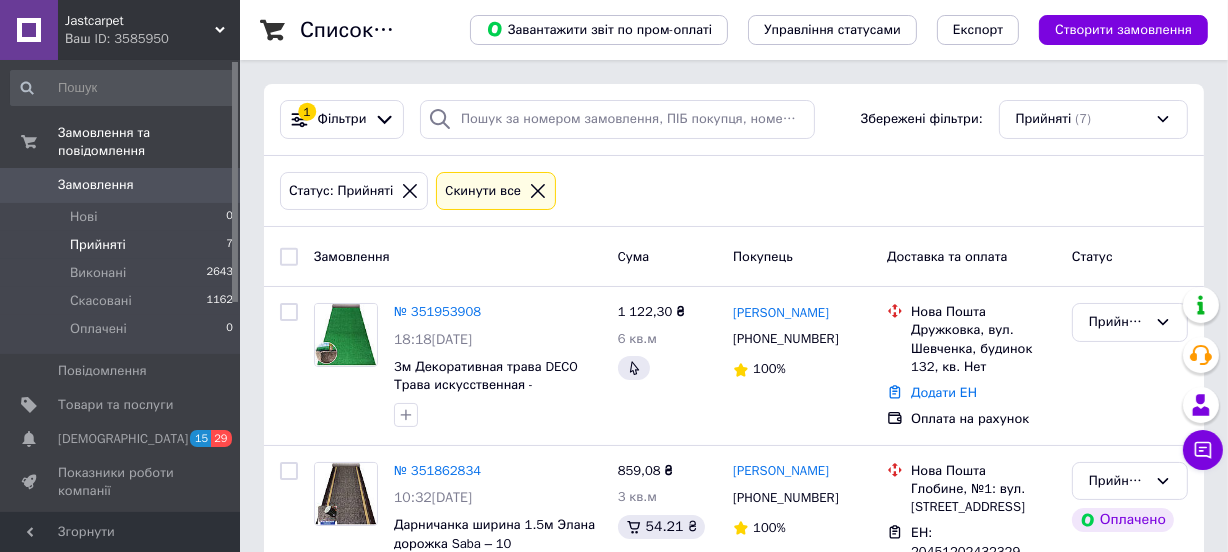 click 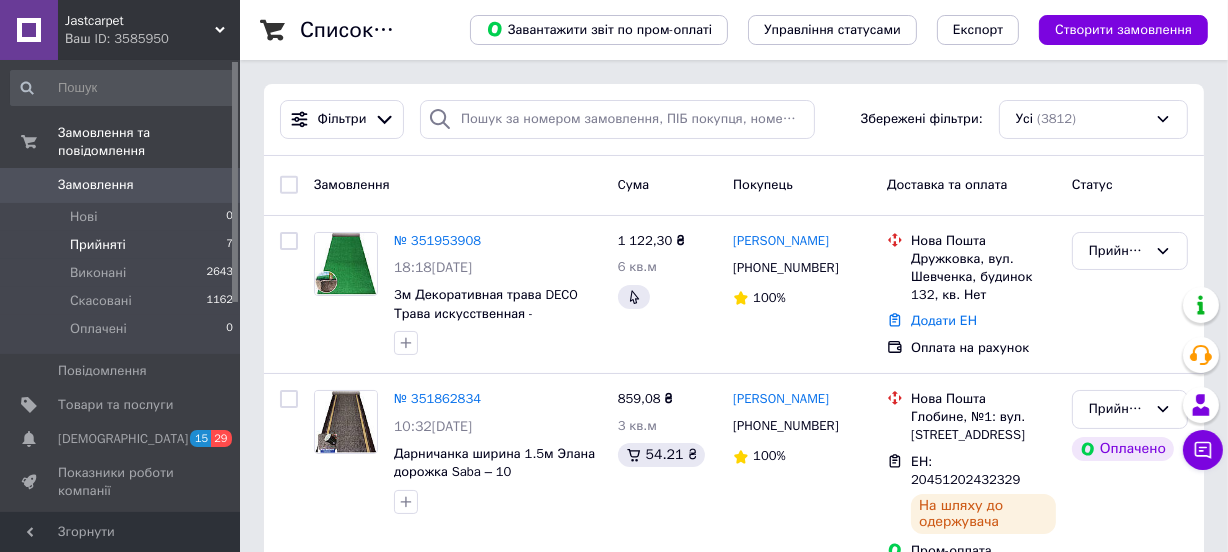 click on "Прийняті" at bounding box center (98, 245) 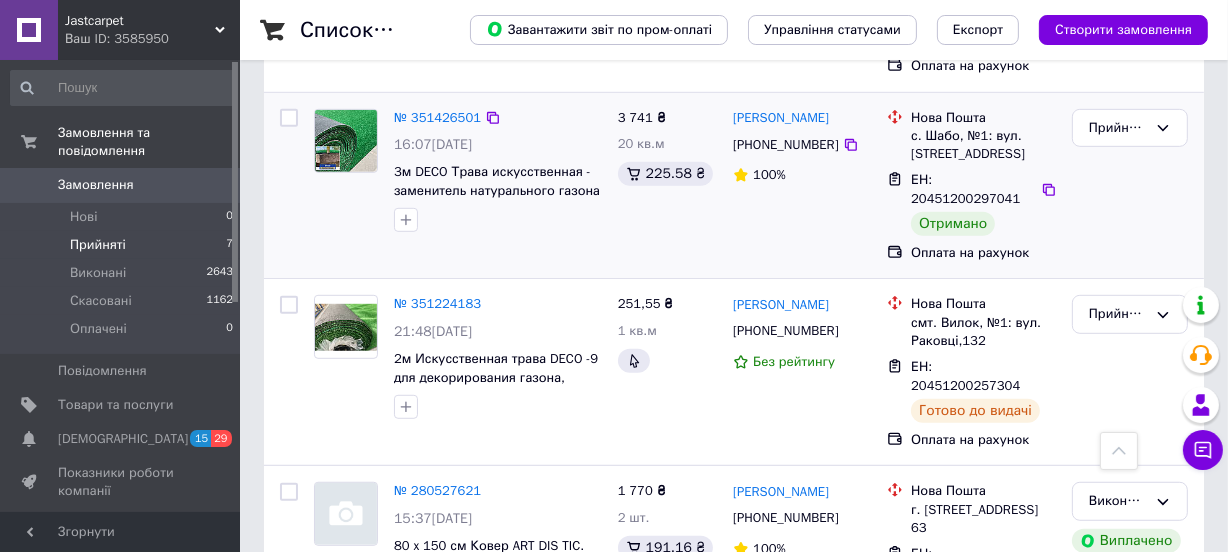 scroll, scrollTop: 909, scrollLeft: 0, axis: vertical 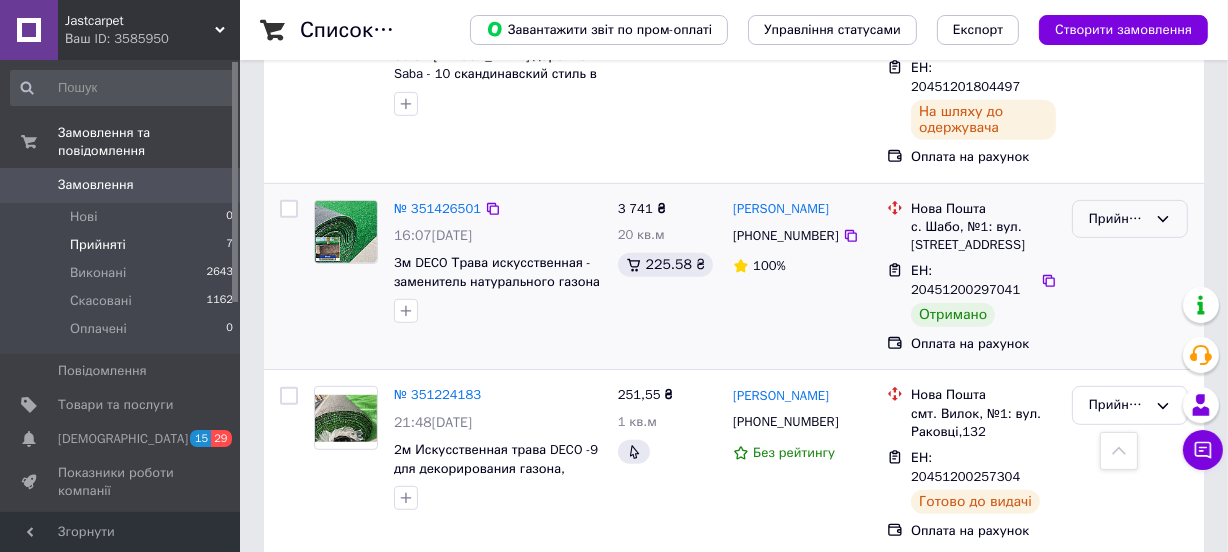 click on "Прийнято" at bounding box center (1130, 219) 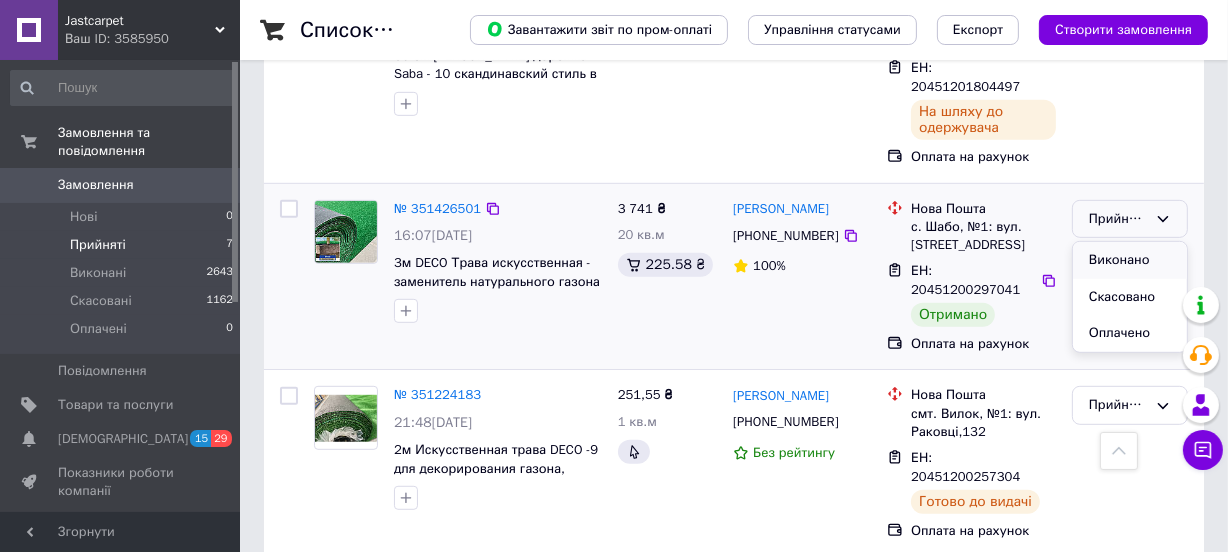 click on "Виконано" at bounding box center [1130, 260] 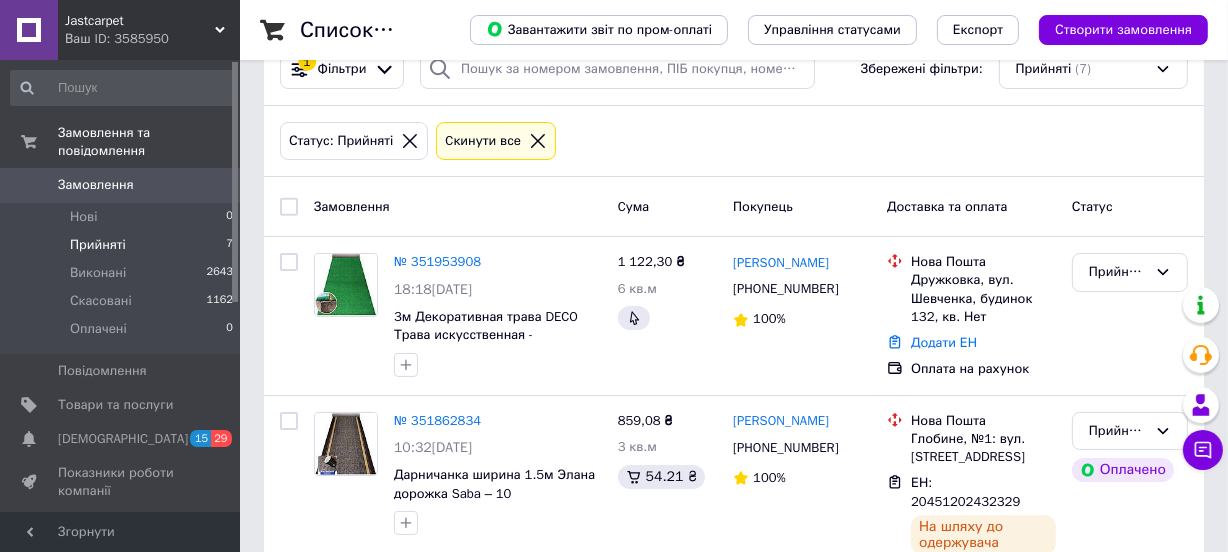 scroll, scrollTop: 0, scrollLeft: 0, axis: both 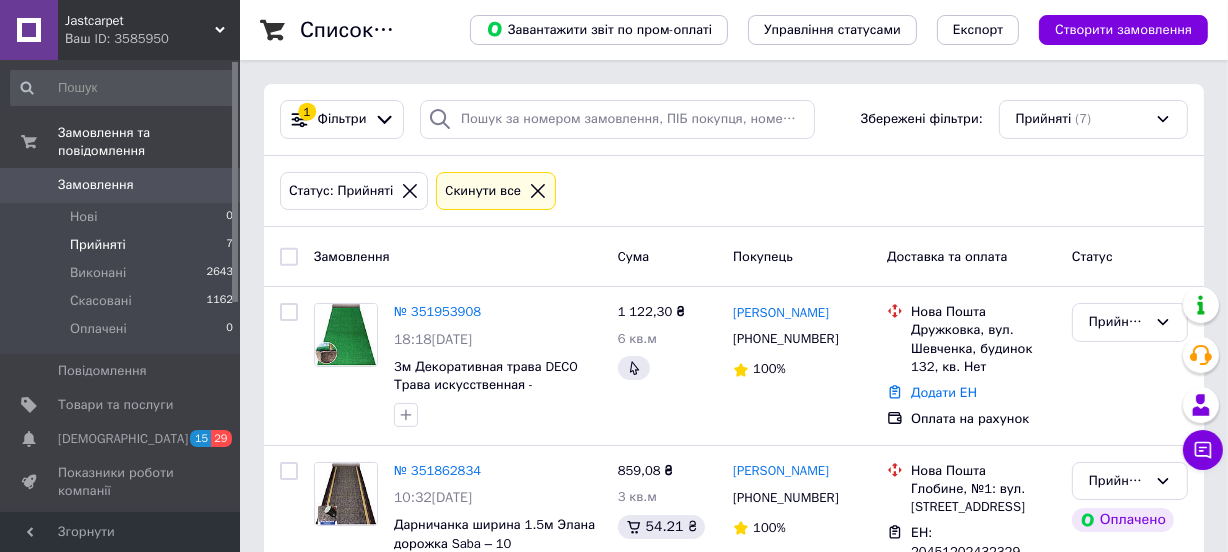 click 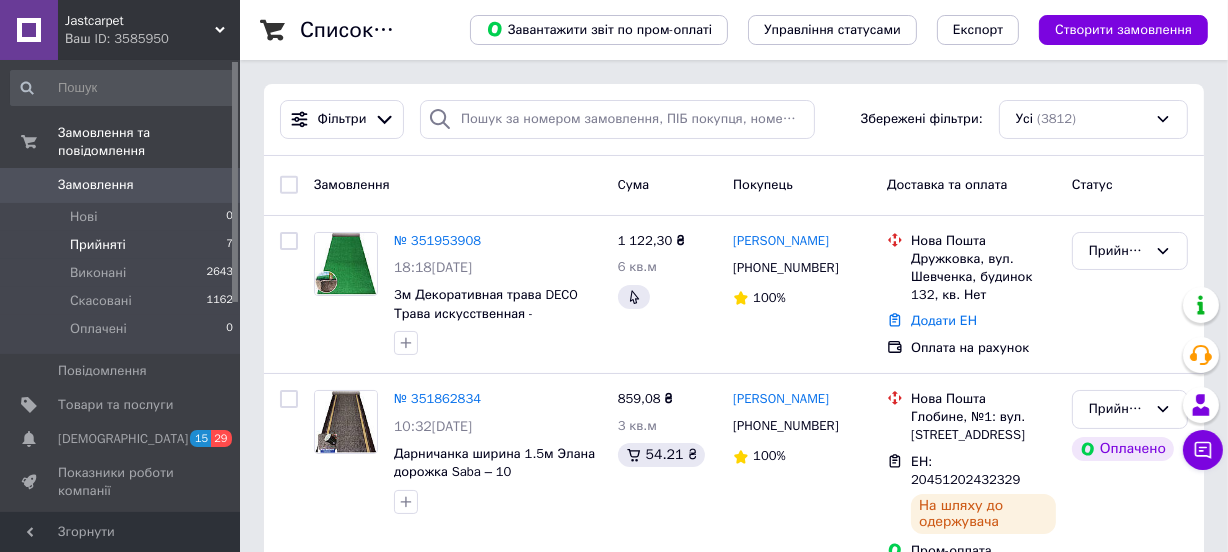 click on "Прийняті" at bounding box center (98, 245) 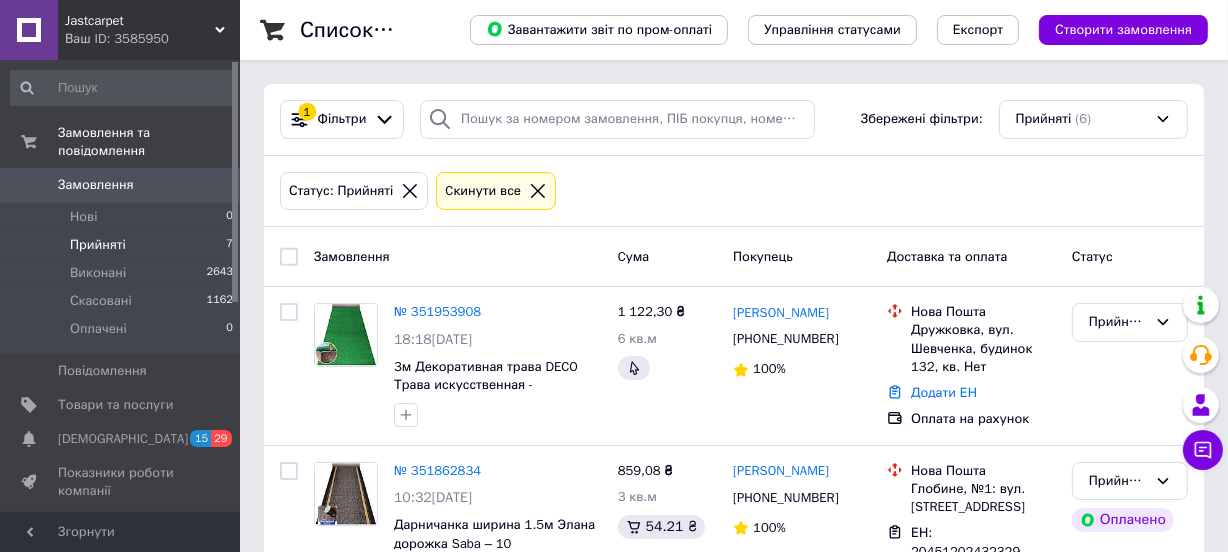 click 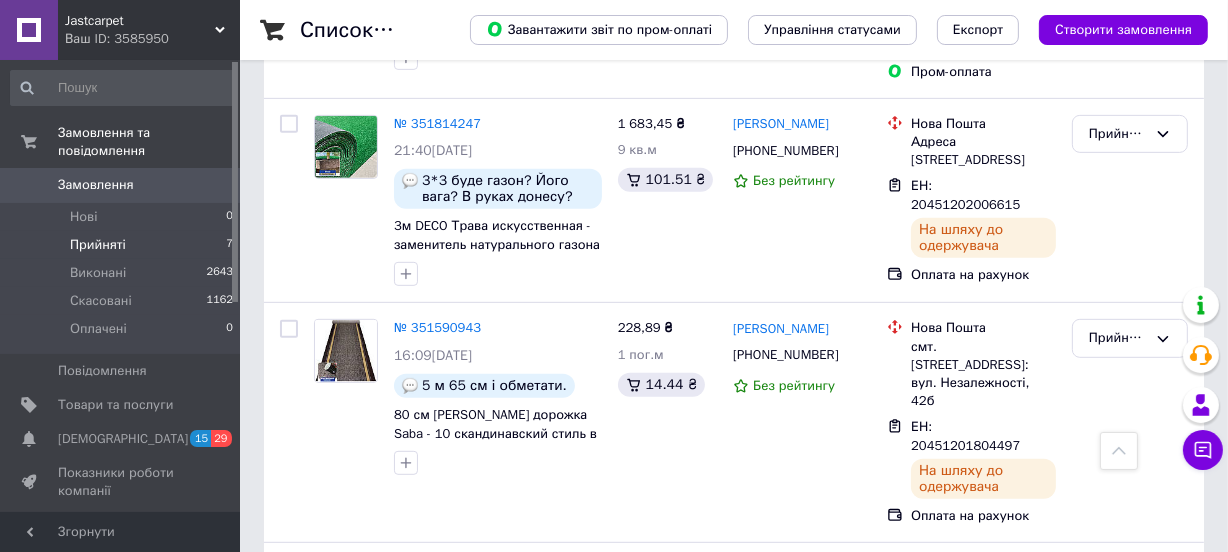 scroll, scrollTop: 818, scrollLeft: 0, axis: vertical 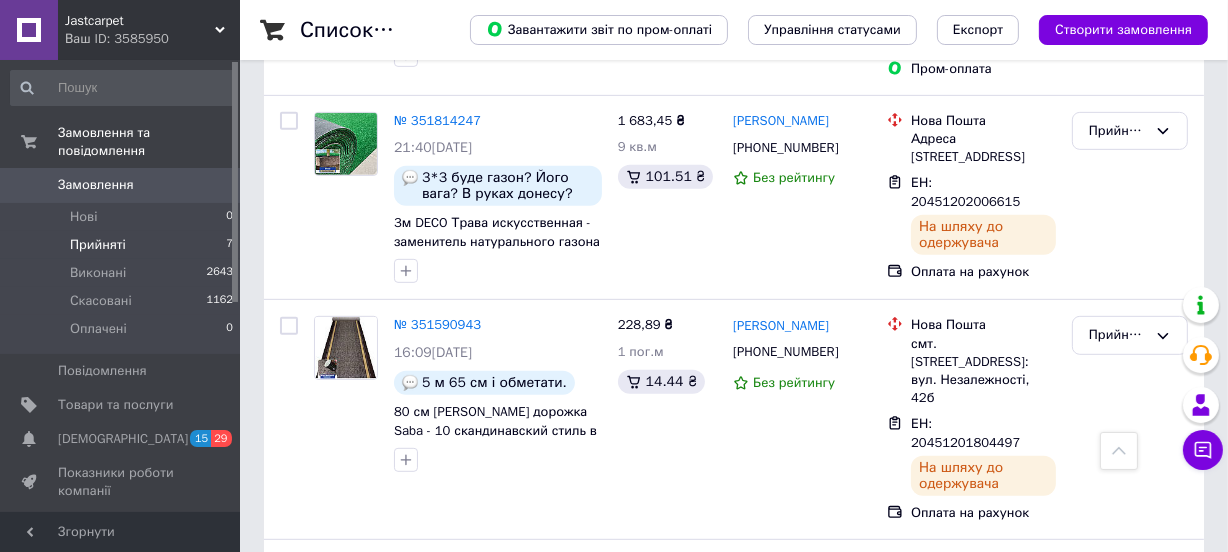 click on "Прийняті" at bounding box center [98, 245] 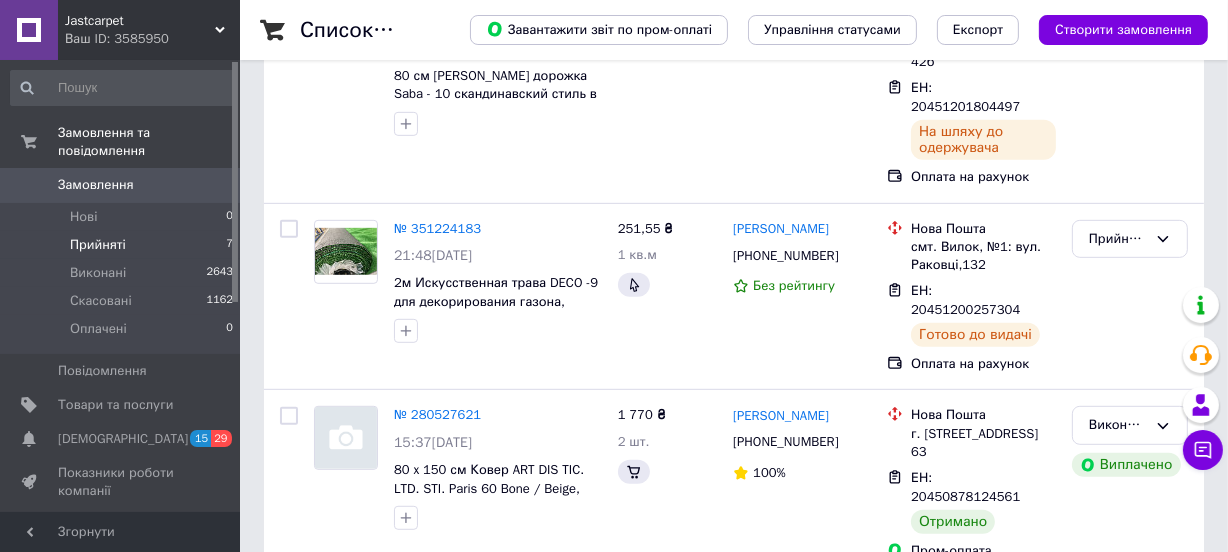 scroll, scrollTop: 0, scrollLeft: 0, axis: both 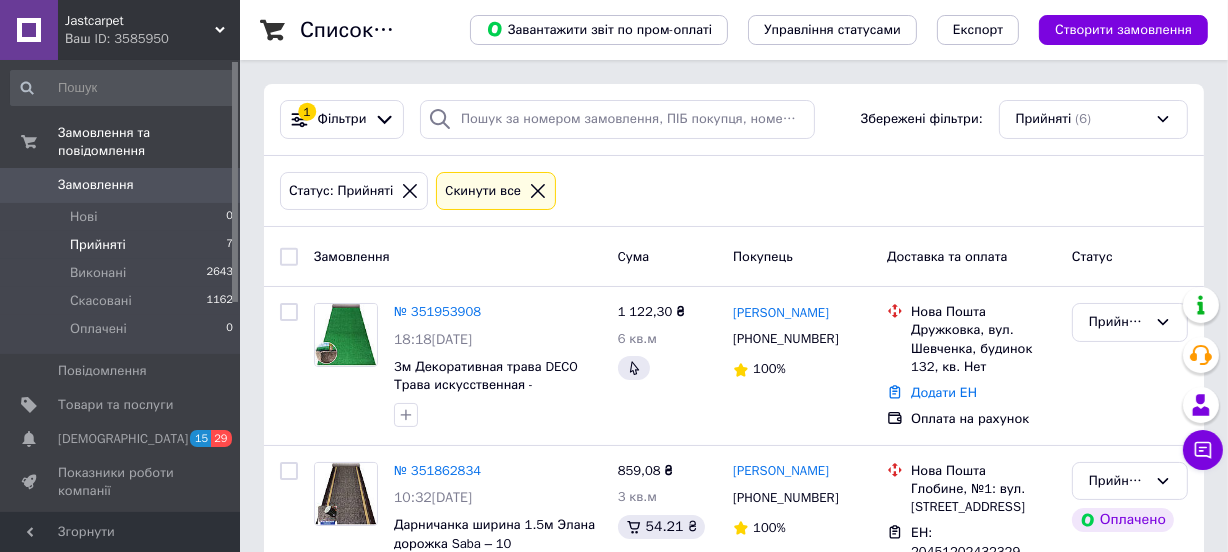 click 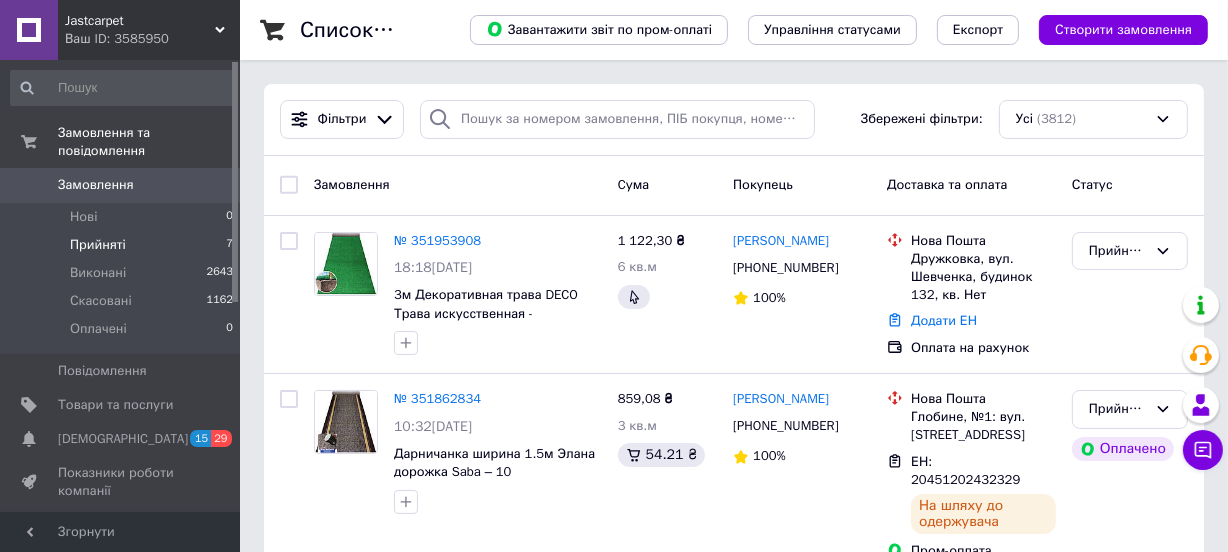 click on "Прийняті" at bounding box center [98, 245] 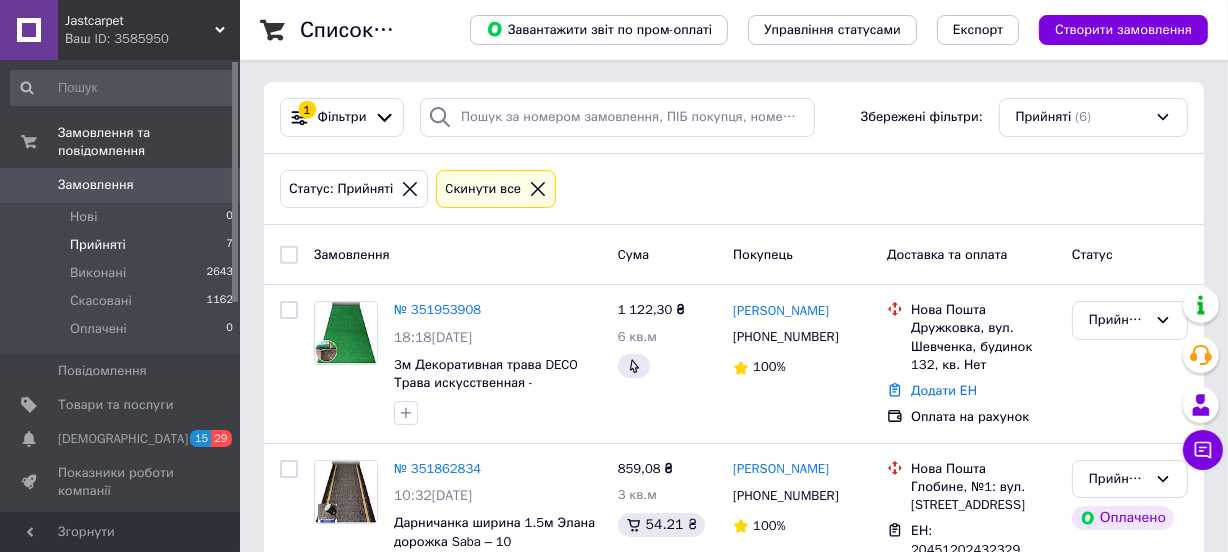 scroll, scrollTop: 0, scrollLeft: 0, axis: both 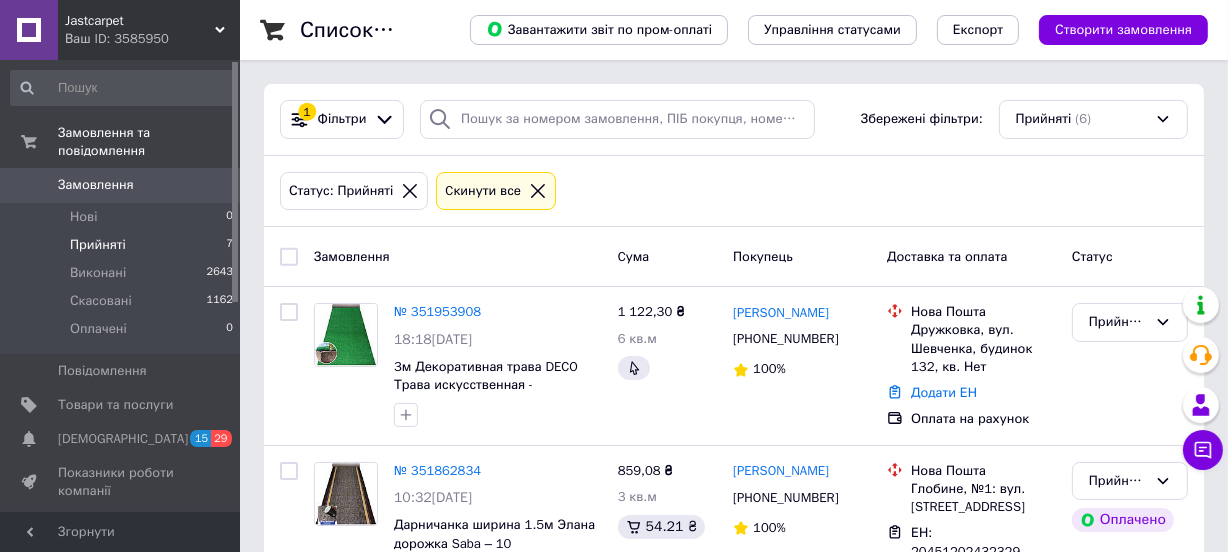 click 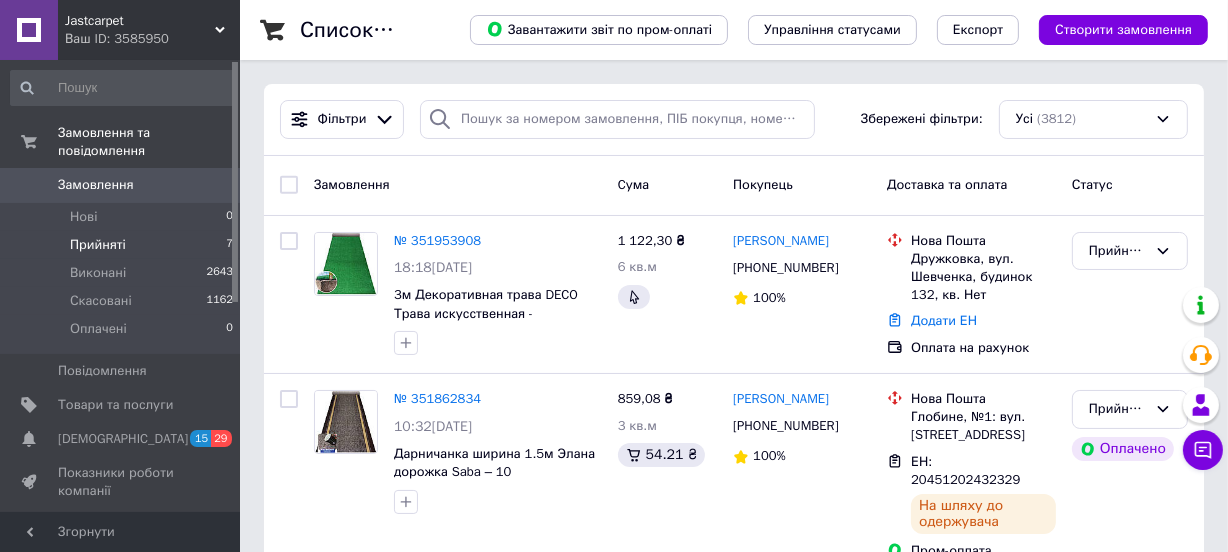 click on "Прийняті" at bounding box center (98, 245) 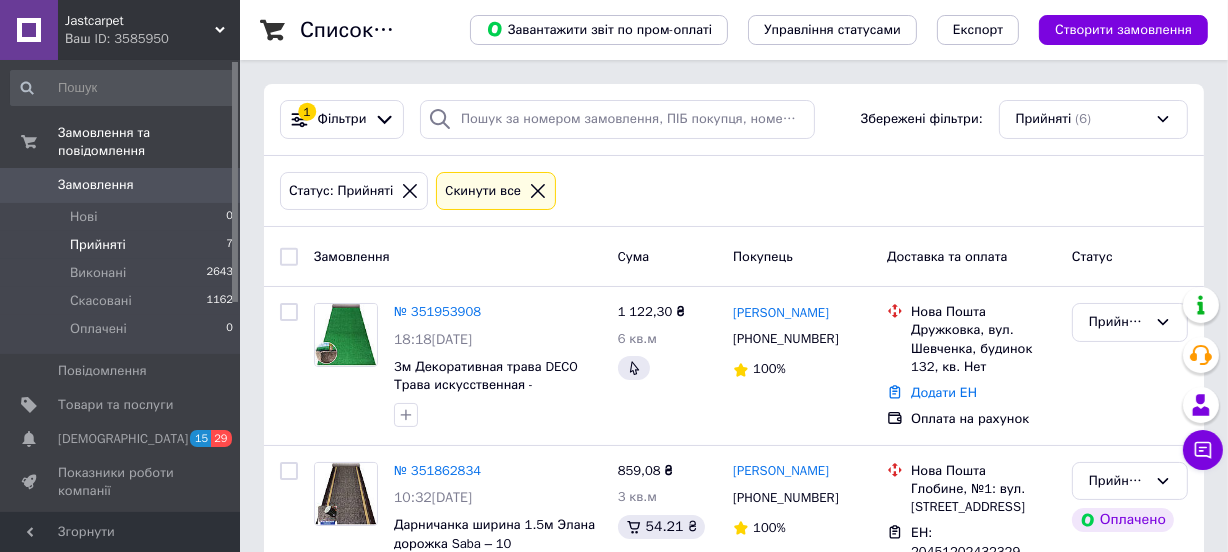 click 